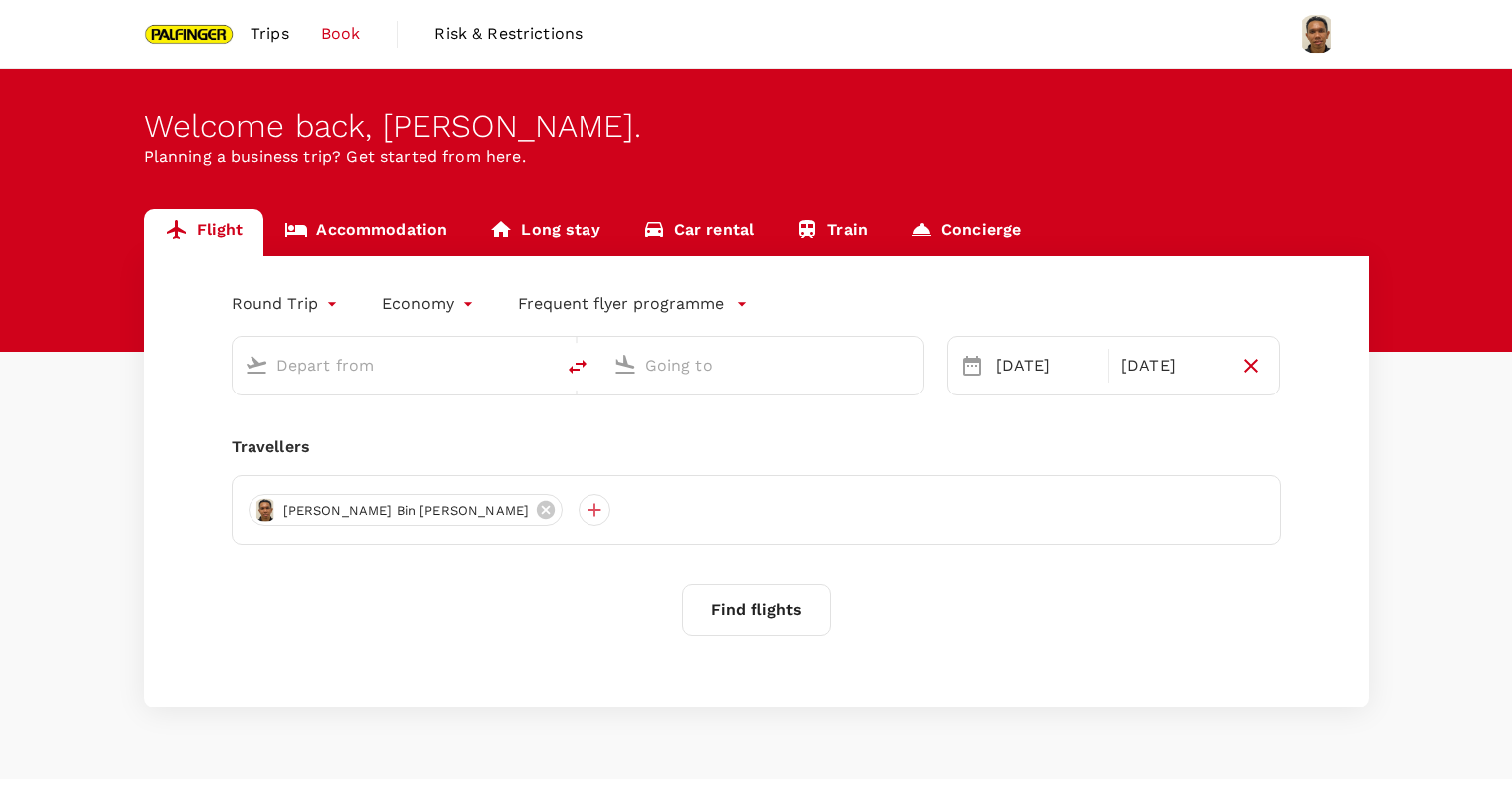 scroll, scrollTop: 0, scrollLeft: 0, axis: both 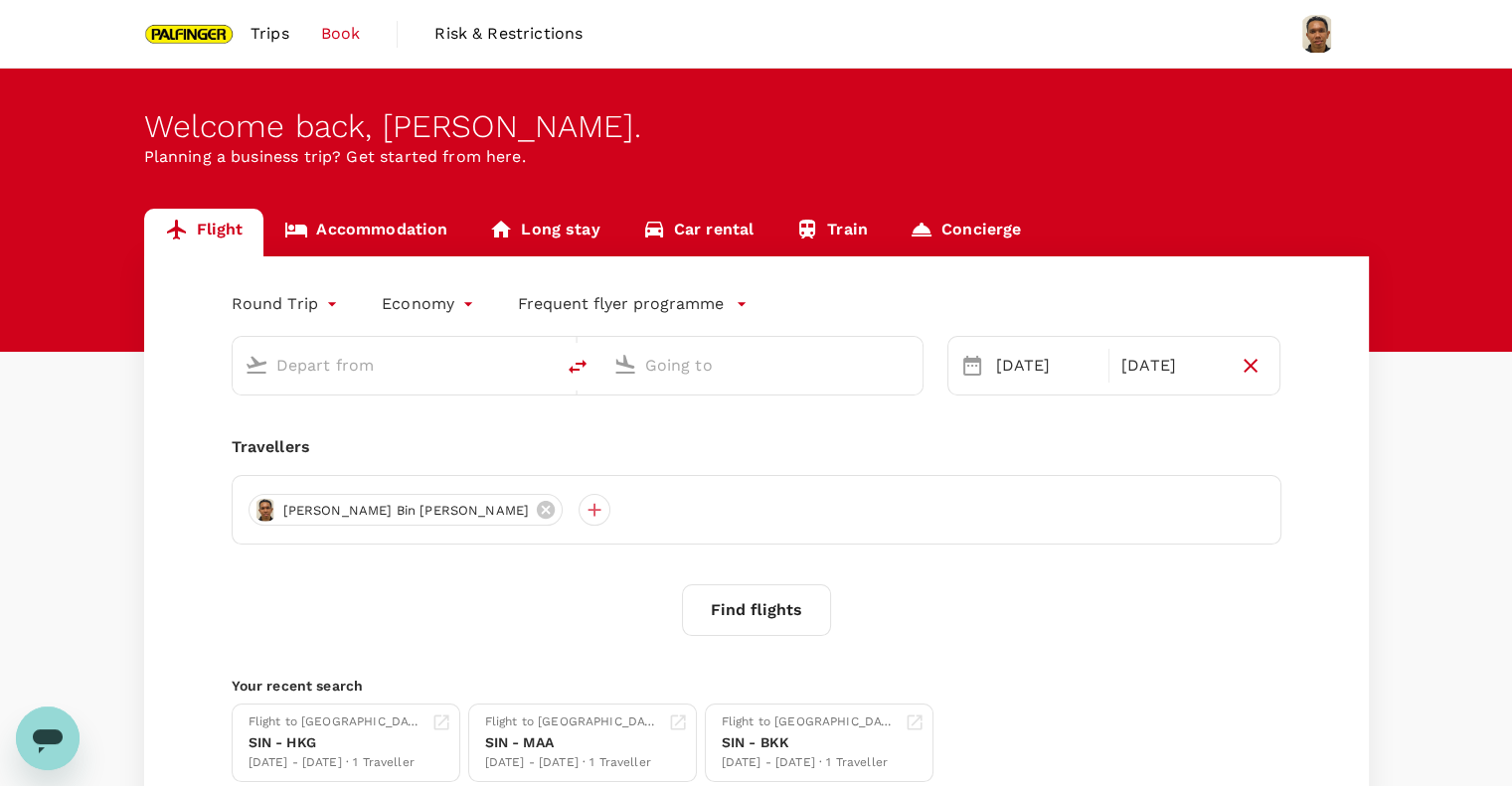 type on "Singapore Changi (SIN)" 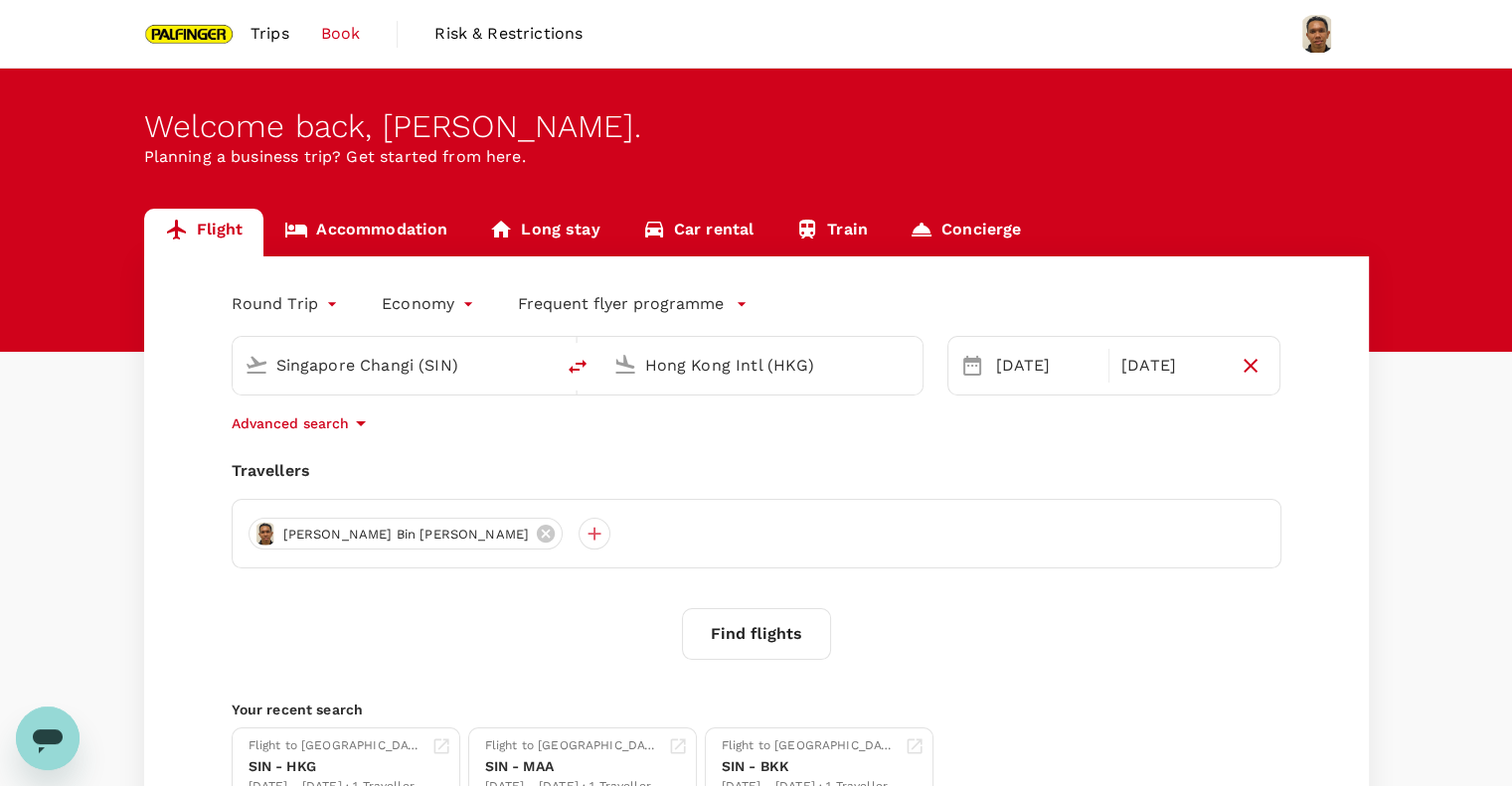 click on "Hong Kong Intl (HKG)" at bounding box center [762, 365] 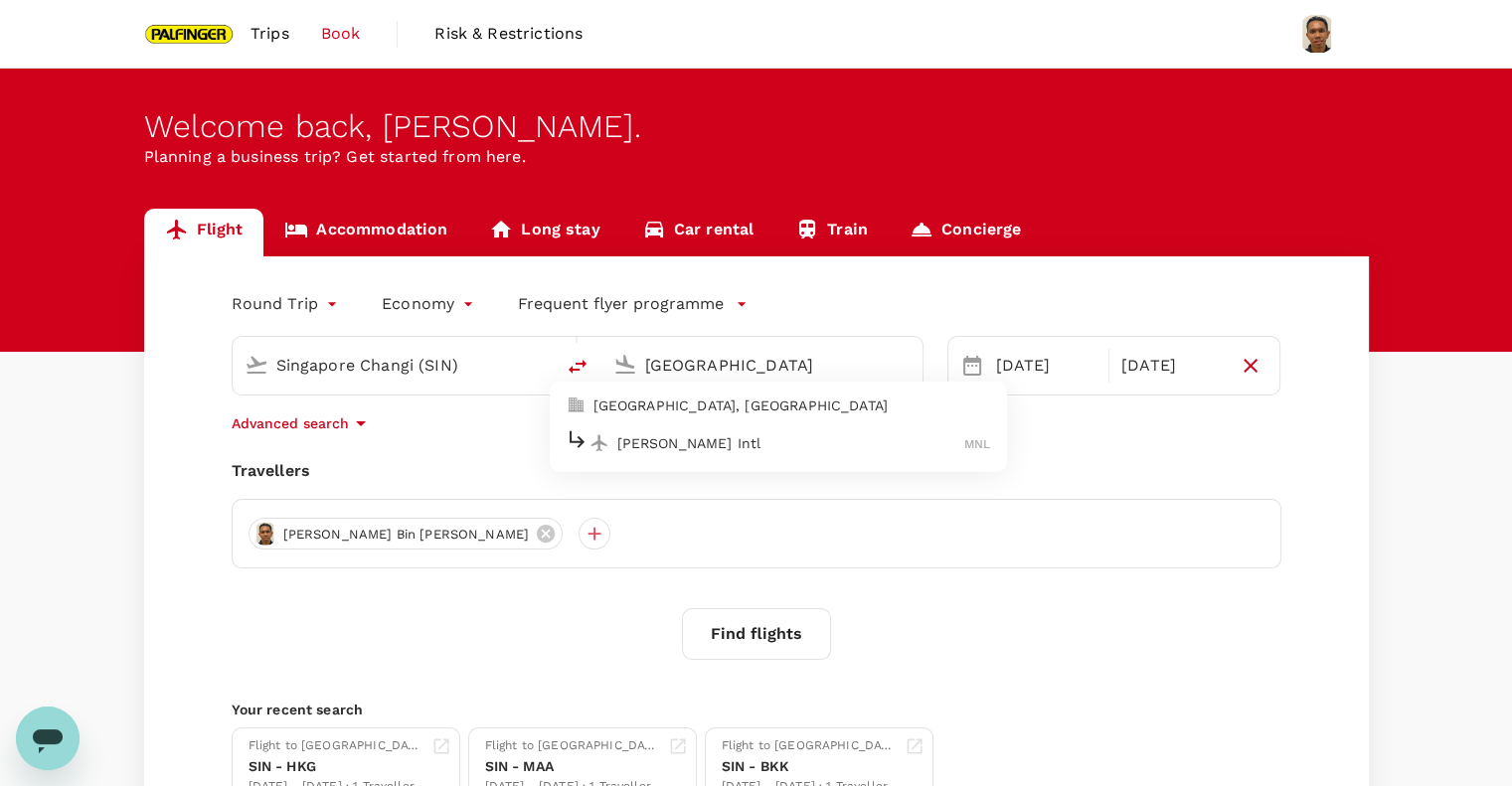 click on "[PERSON_NAME] Intl" at bounding box center [791, 443] 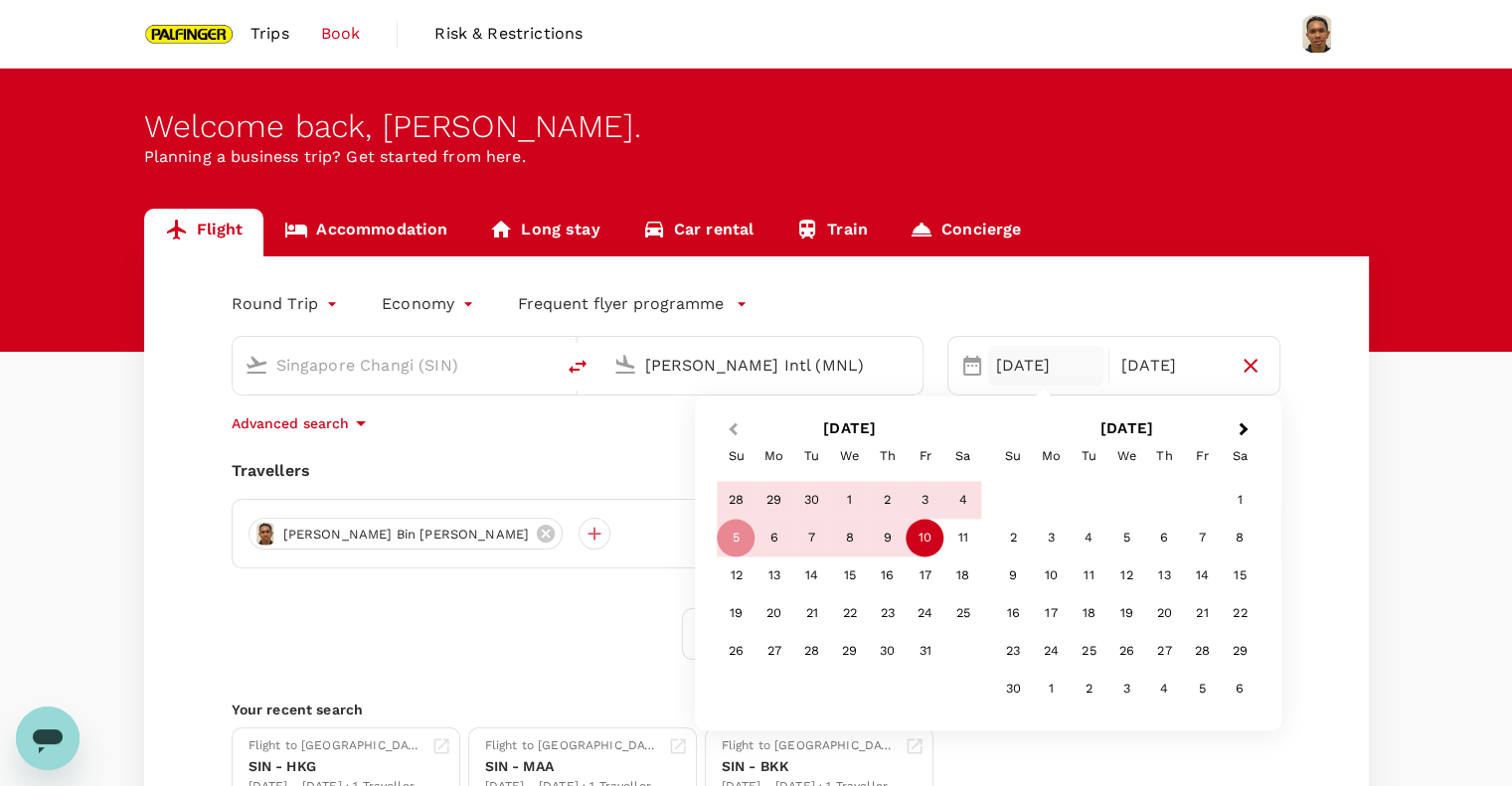 type on "[PERSON_NAME] Intl (MNL)" 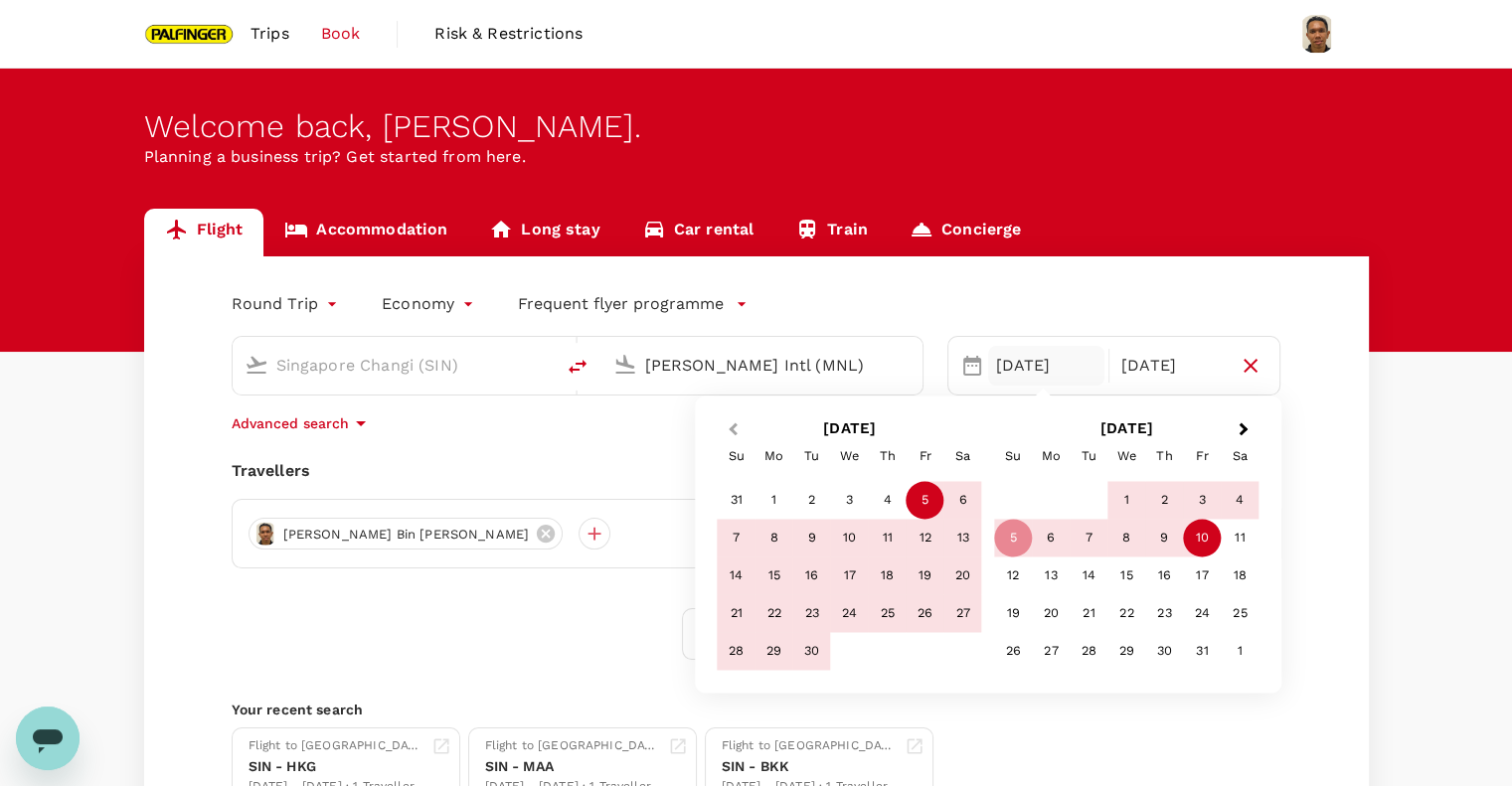 click on "Previous Month" at bounding box center [731, 430] 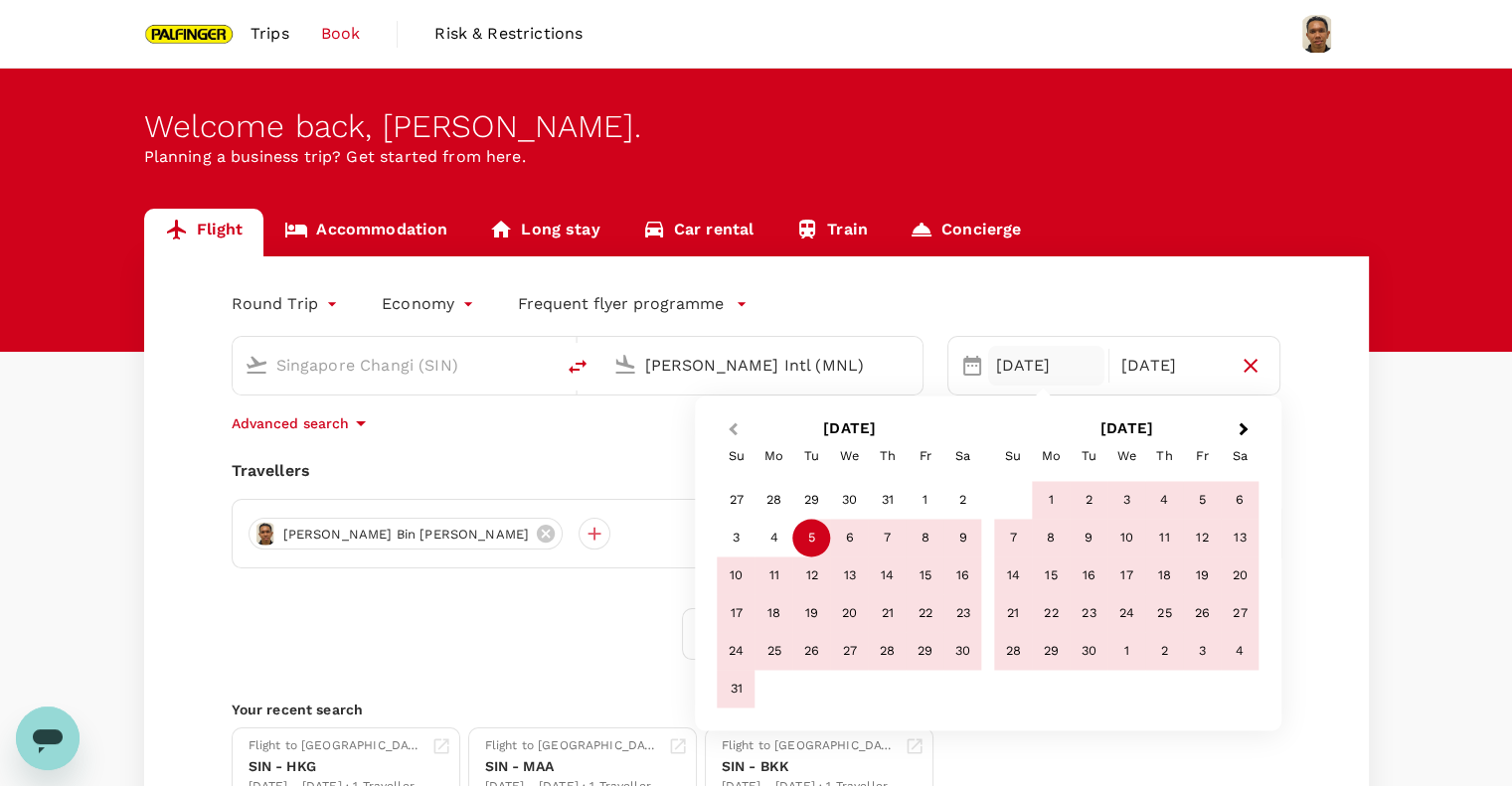 click on "Previous Month" at bounding box center (731, 430) 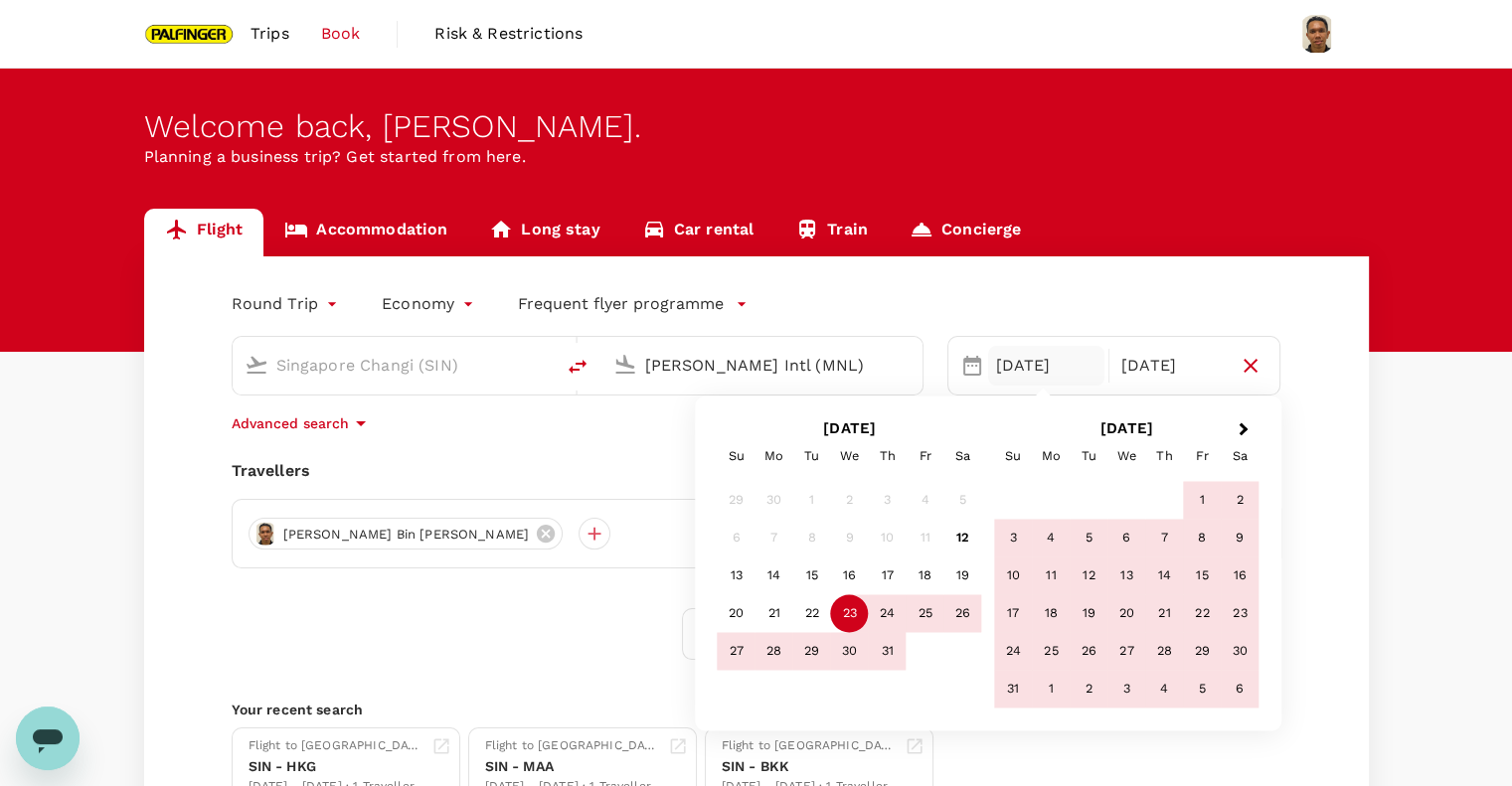 click on "23" at bounding box center (850, 614) 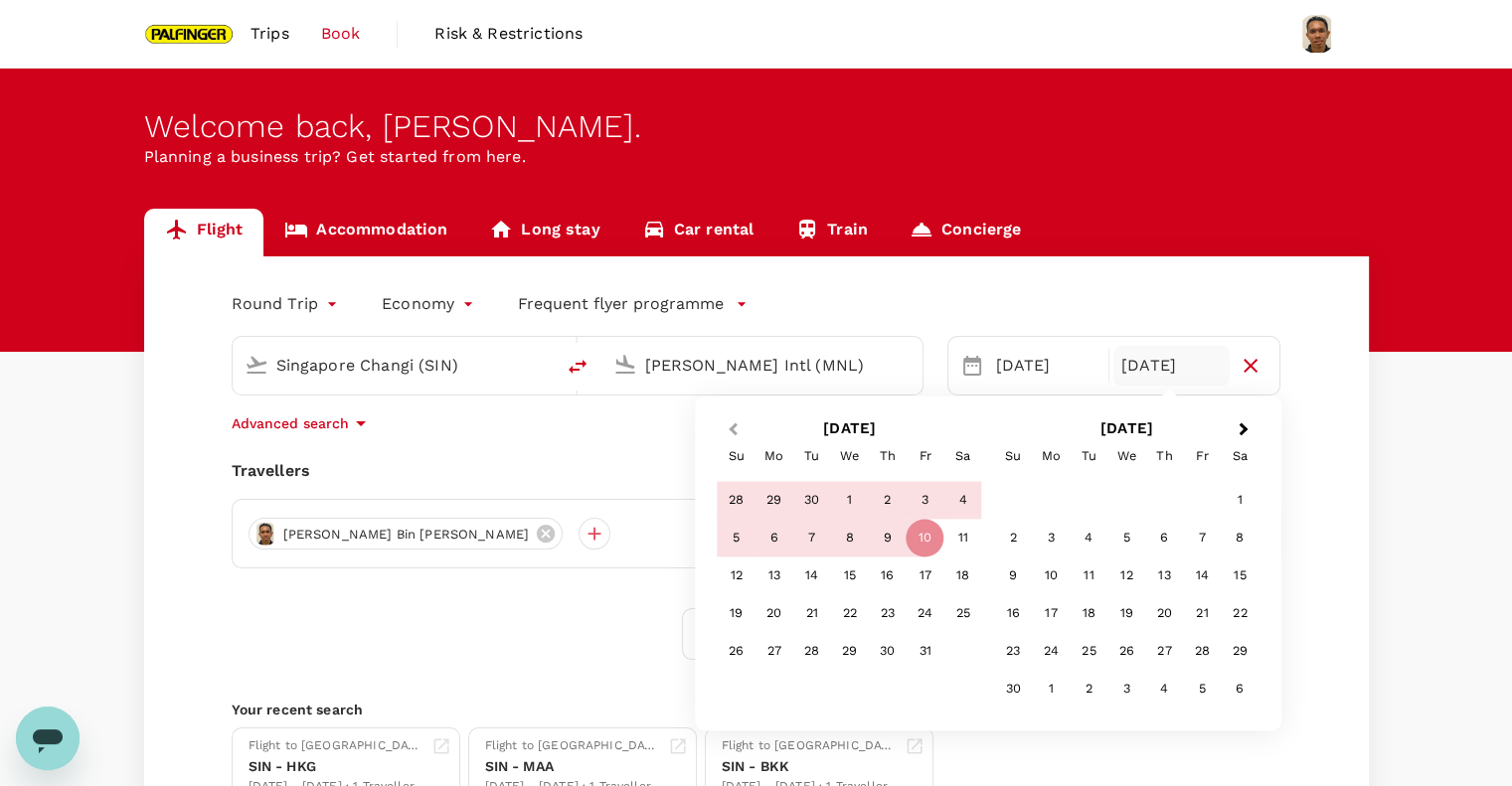 click on "Previous Month" at bounding box center (731, 430) 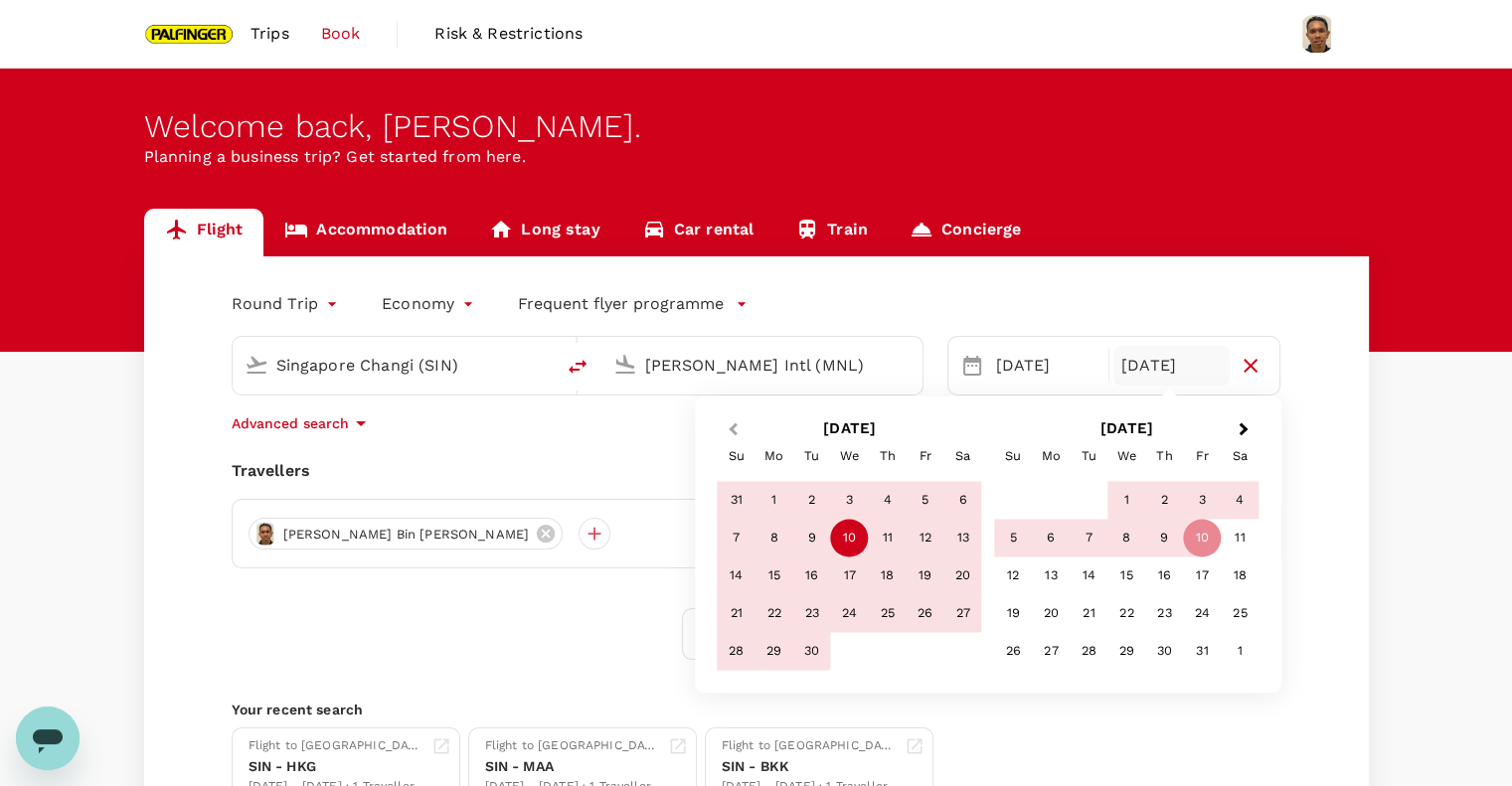 click on "Previous Month" at bounding box center (731, 430) 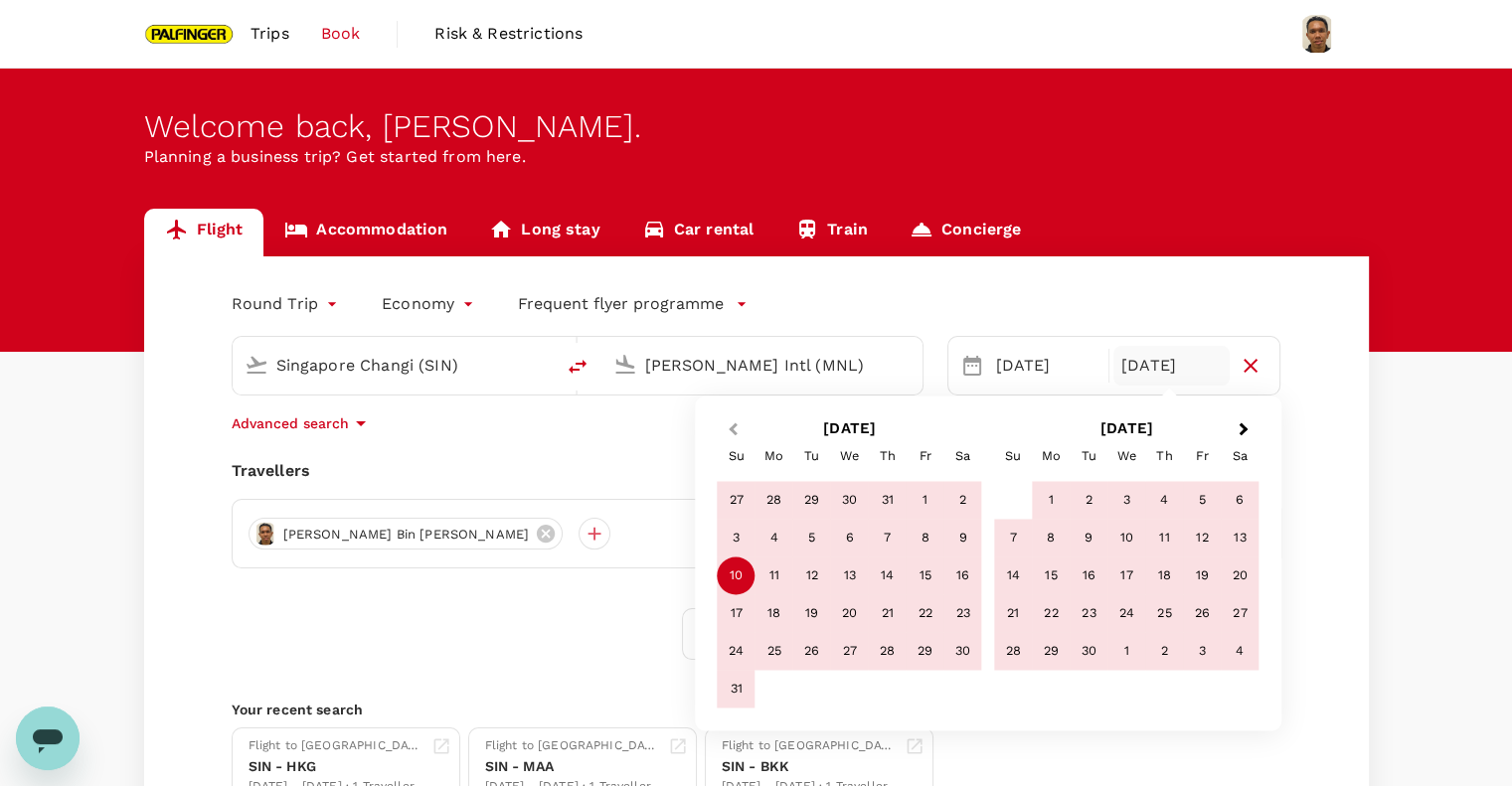 click on "Previous Month" at bounding box center (731, 430) 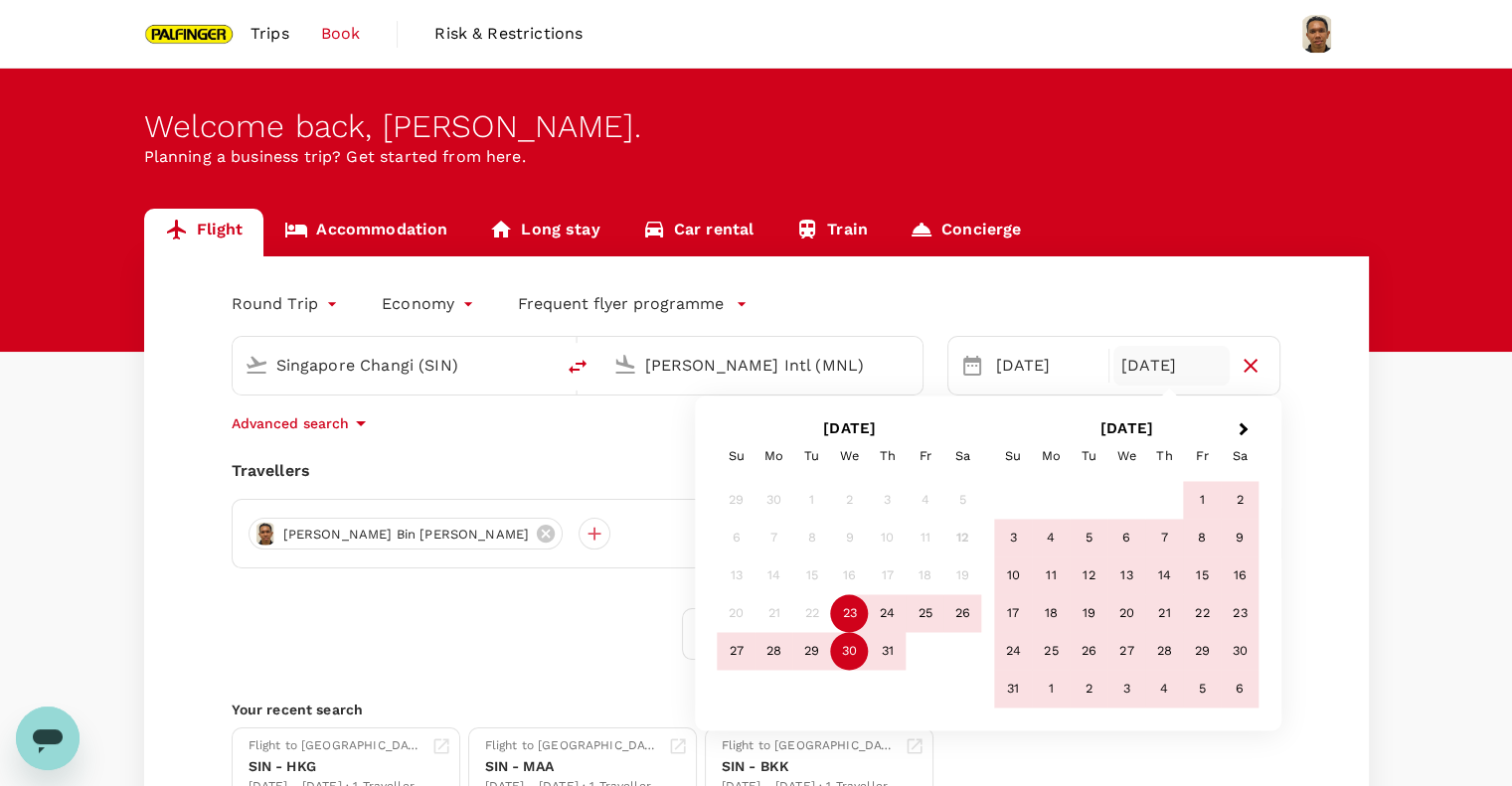 click on "30" at bounding box center (850, 652) 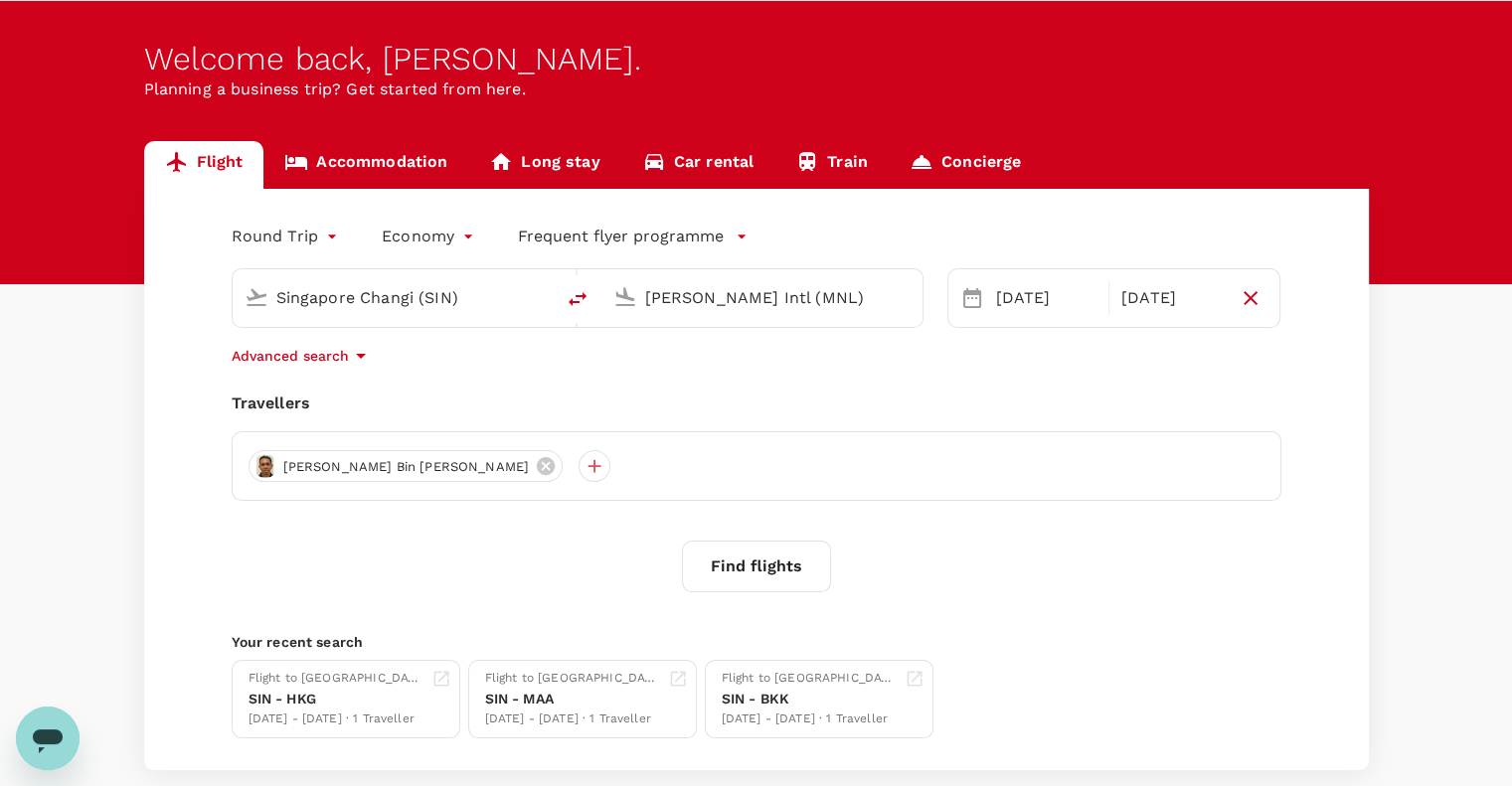 scroll, scrollTop: 68, scrollLeft: 0, axis: vertical 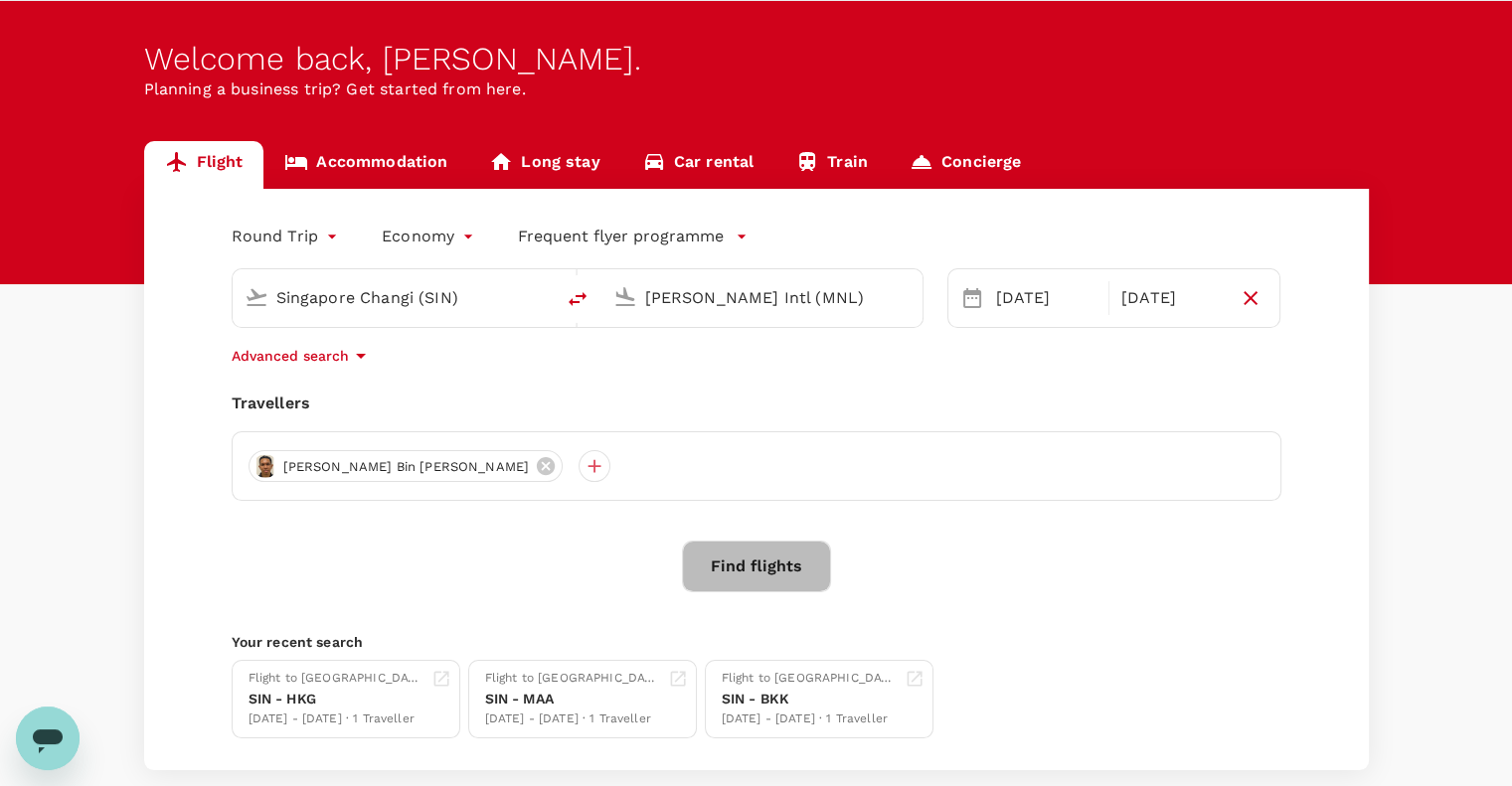 click on "Find flights" at bounding box center [756, 566] 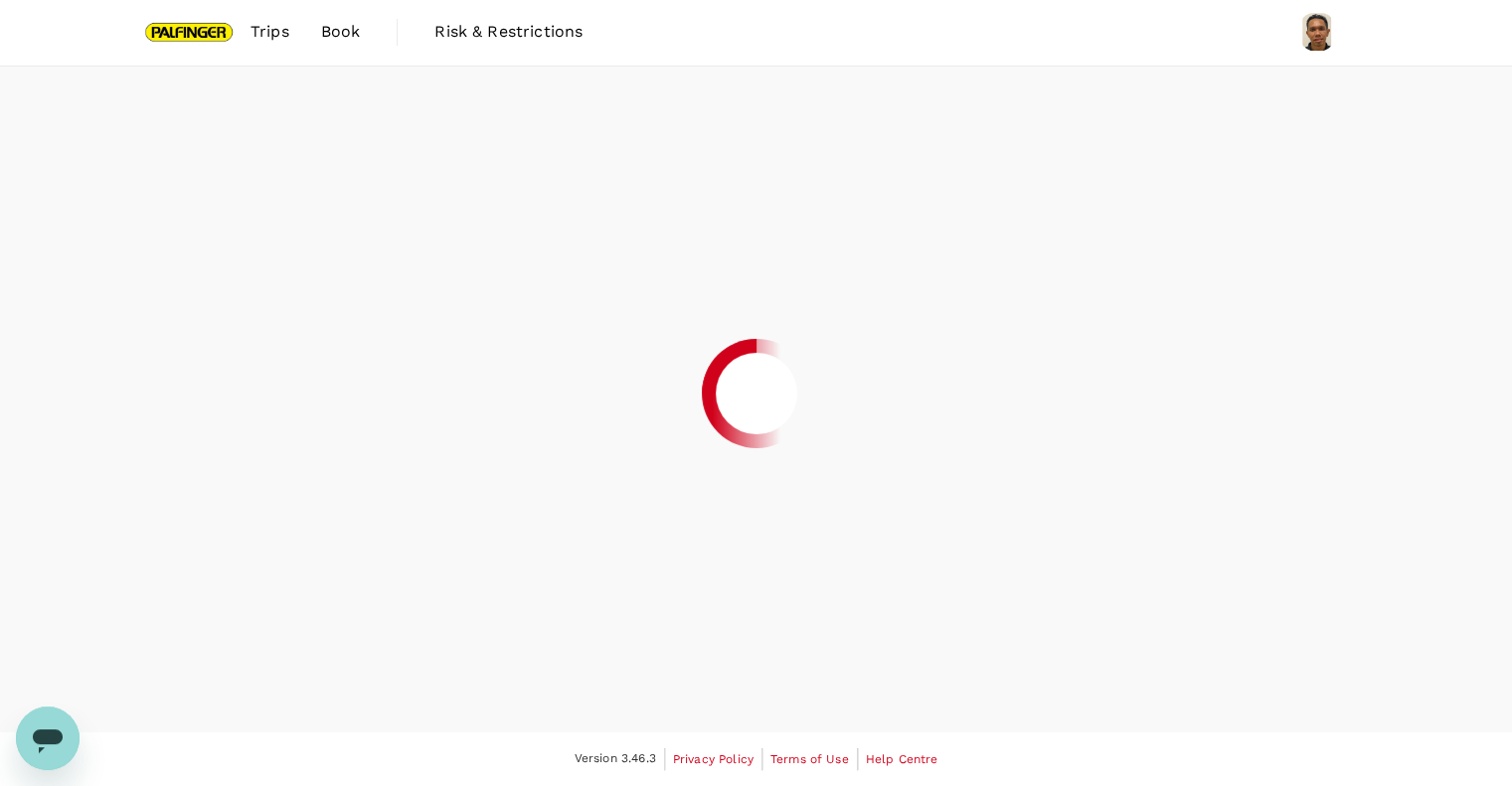 scroll, scrollTop: 0, scrollLeft: 0, axis: both 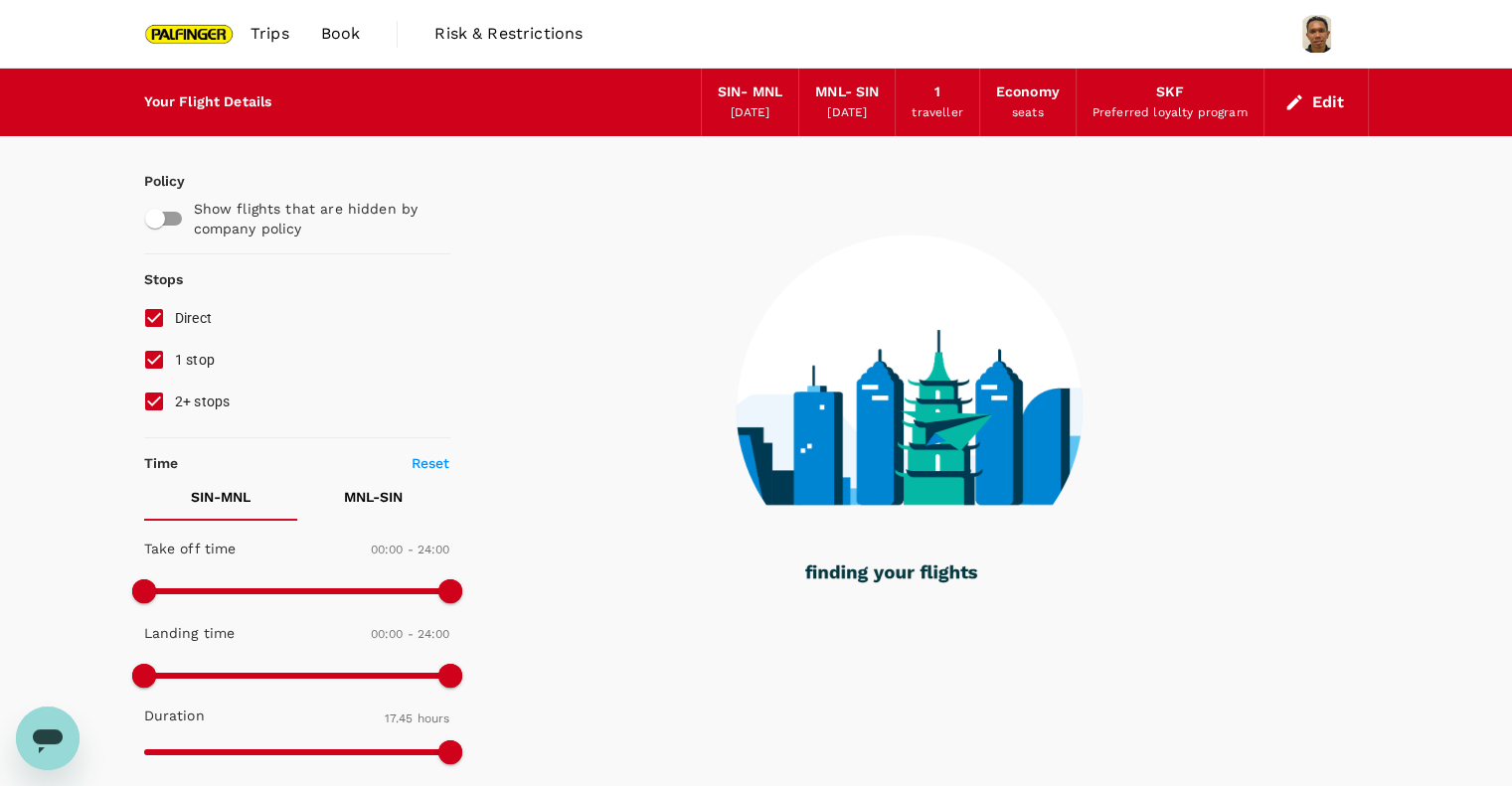 click on "1 stop" at bounding box center [154, 360] 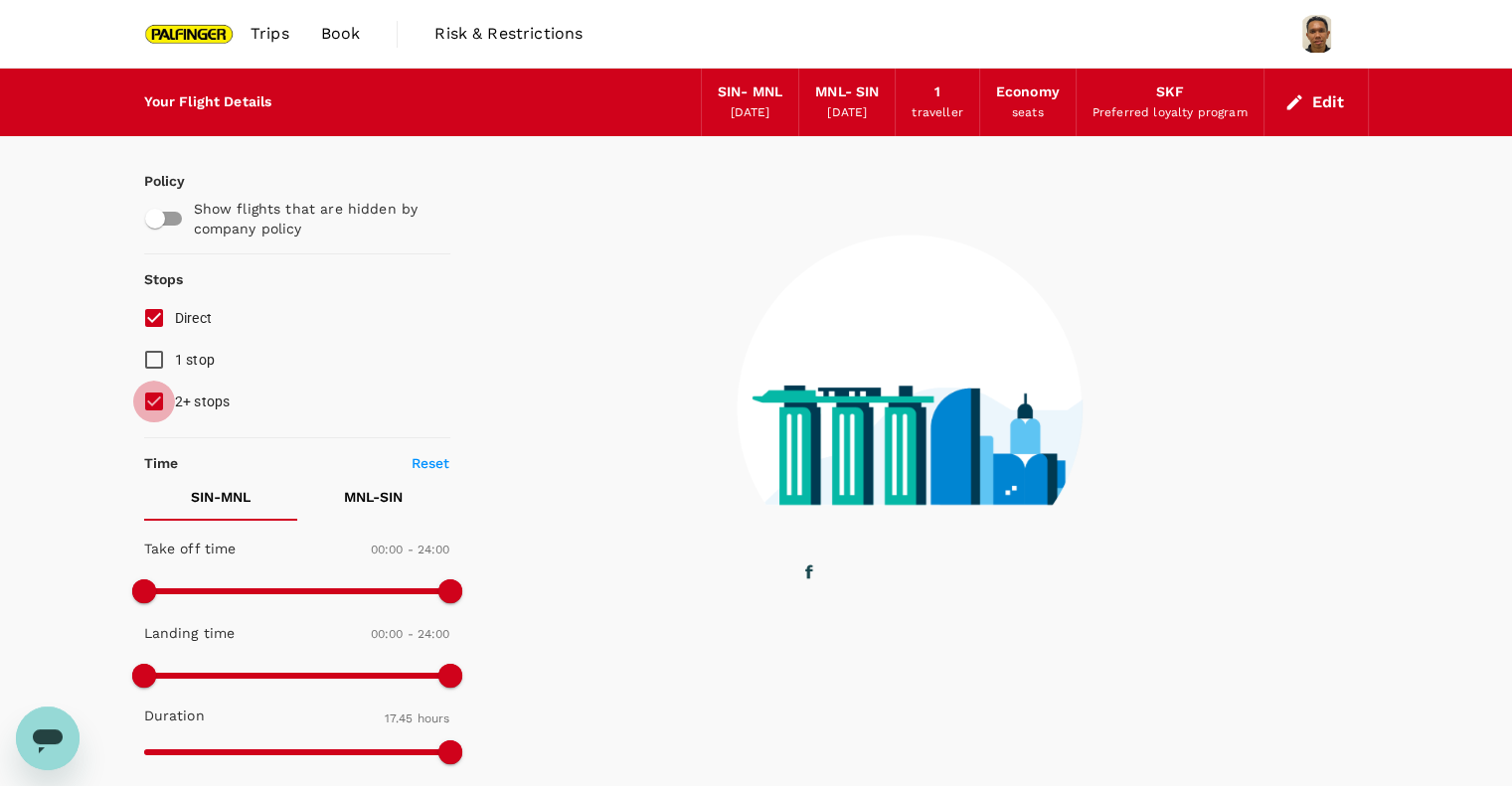 click on "2+ stops" at bounding box center [154, 401] 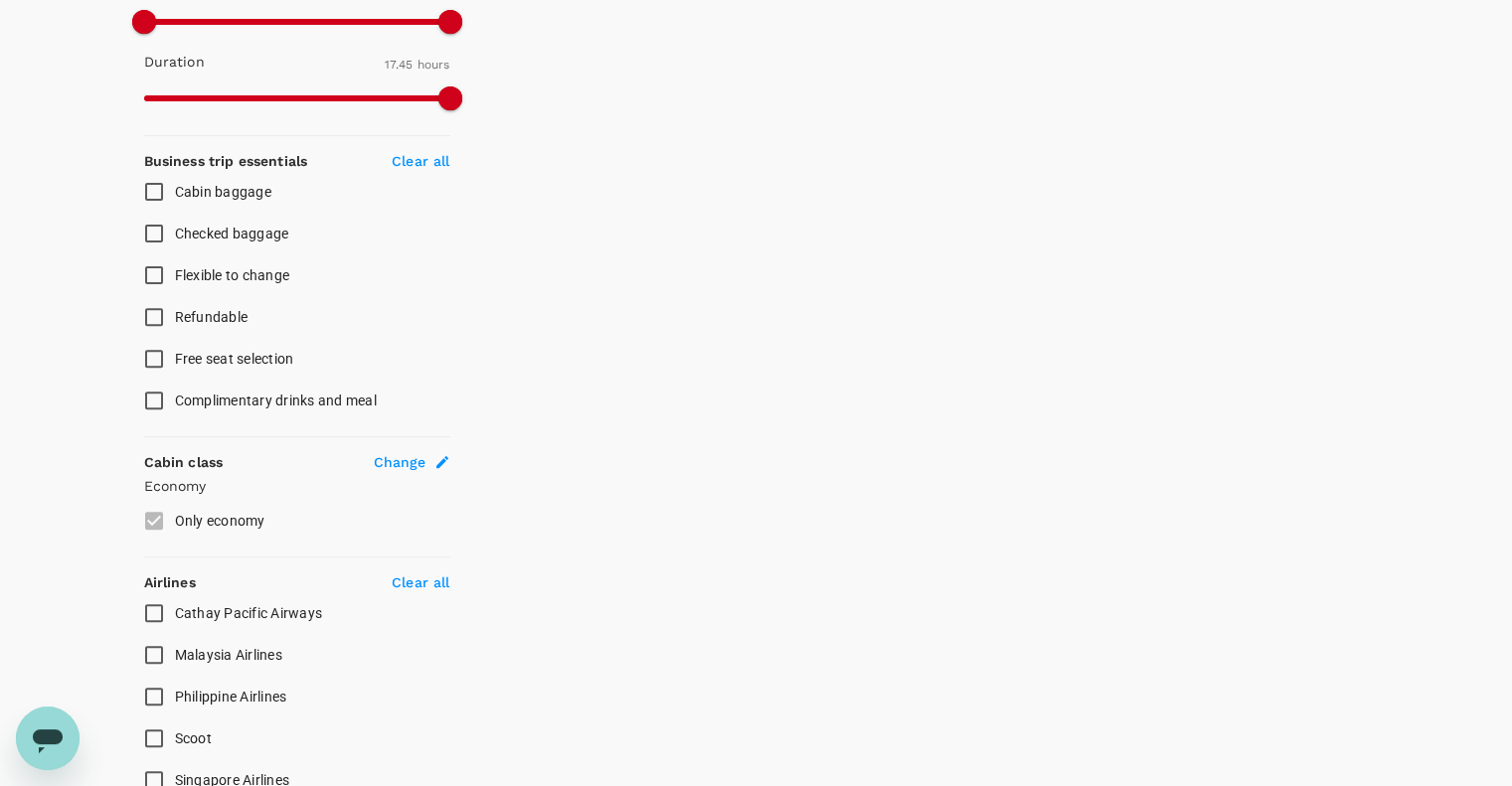 scroll, scrollTop: 850, scrollLeft: 0, axis: vertical 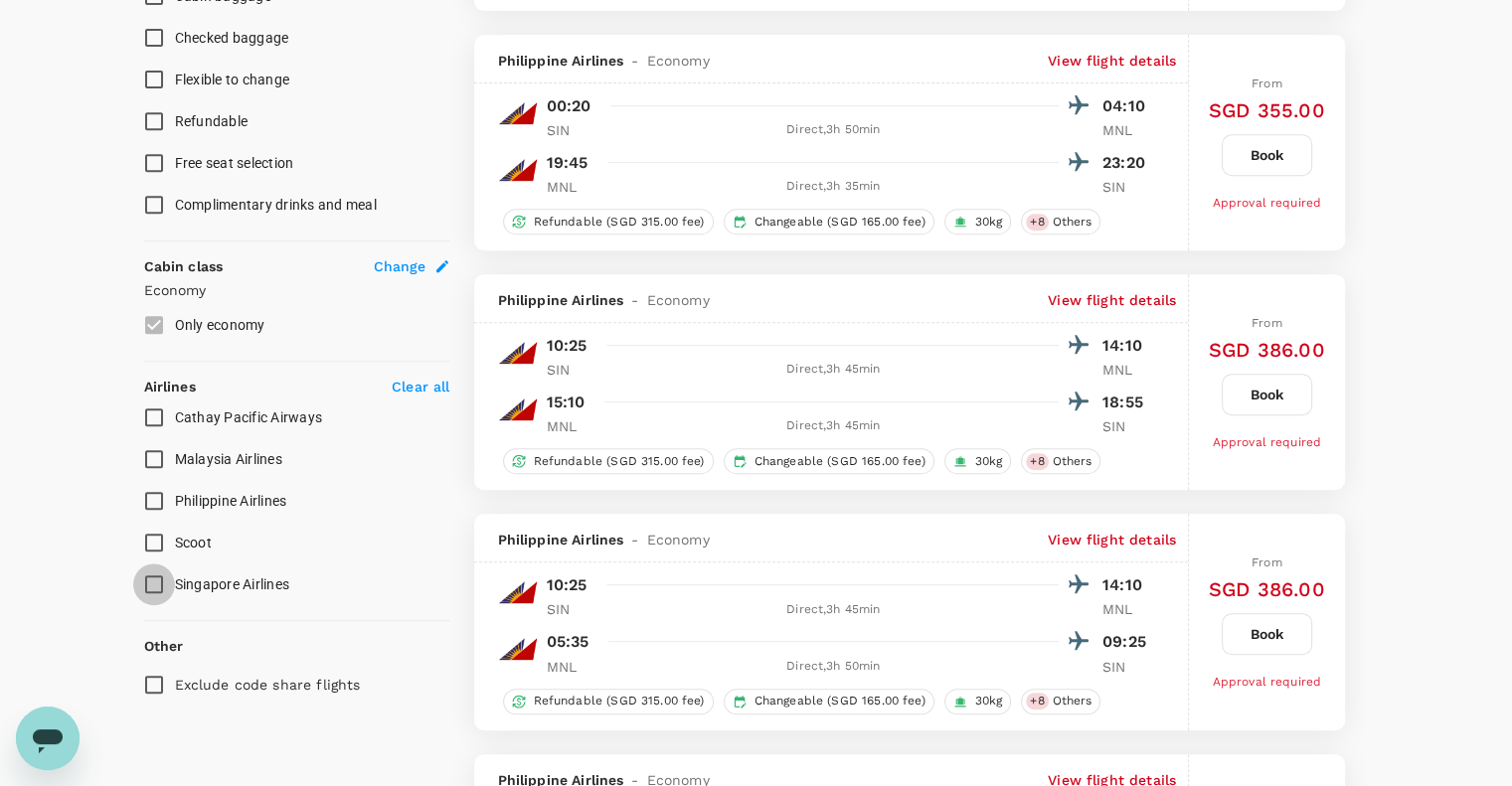 click on "Singapore Airlines" at bounding box center (154, 584) 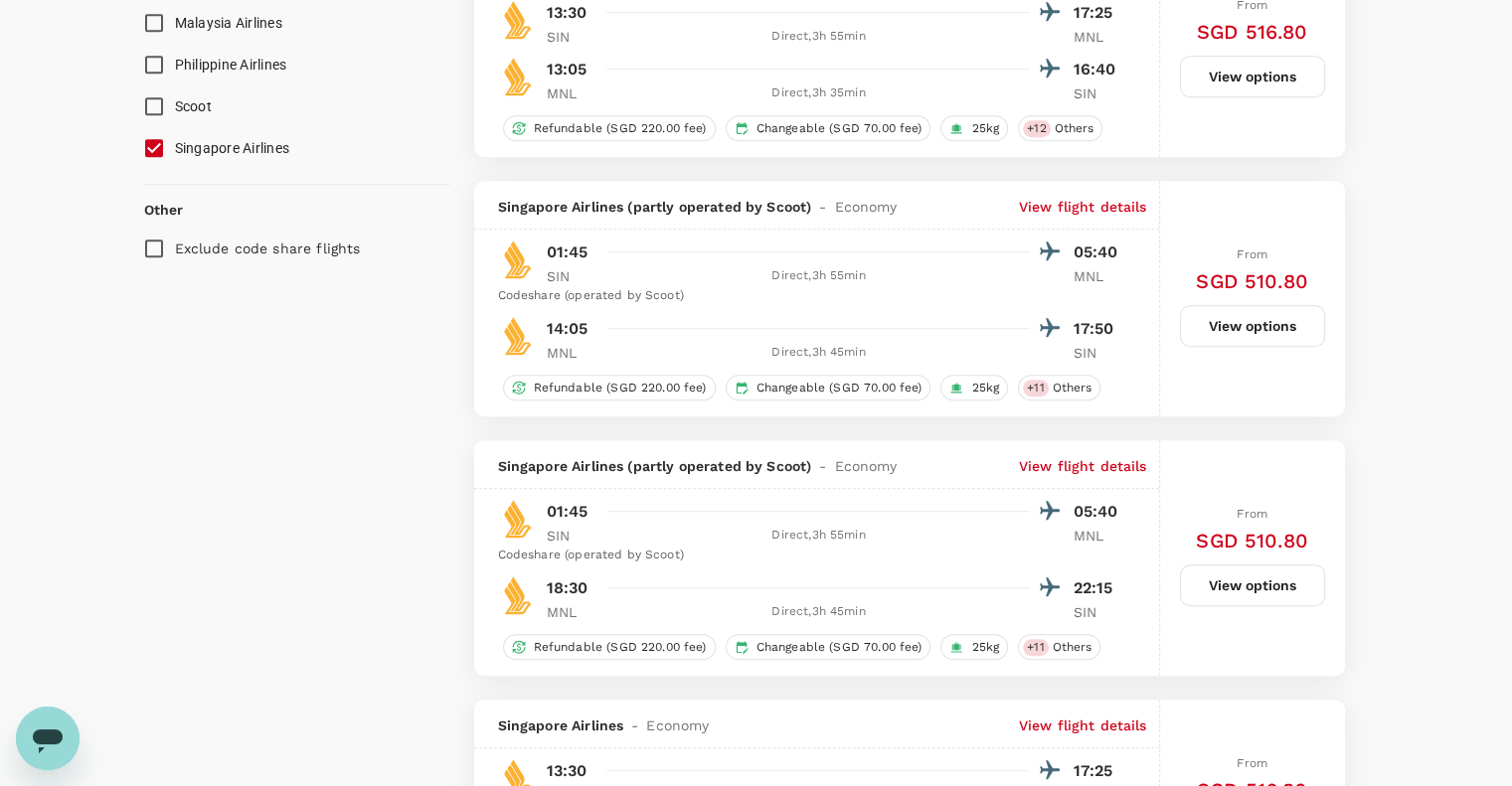 scroll, scrollTop: 1283, scrollLeft: 0, axis: vertical 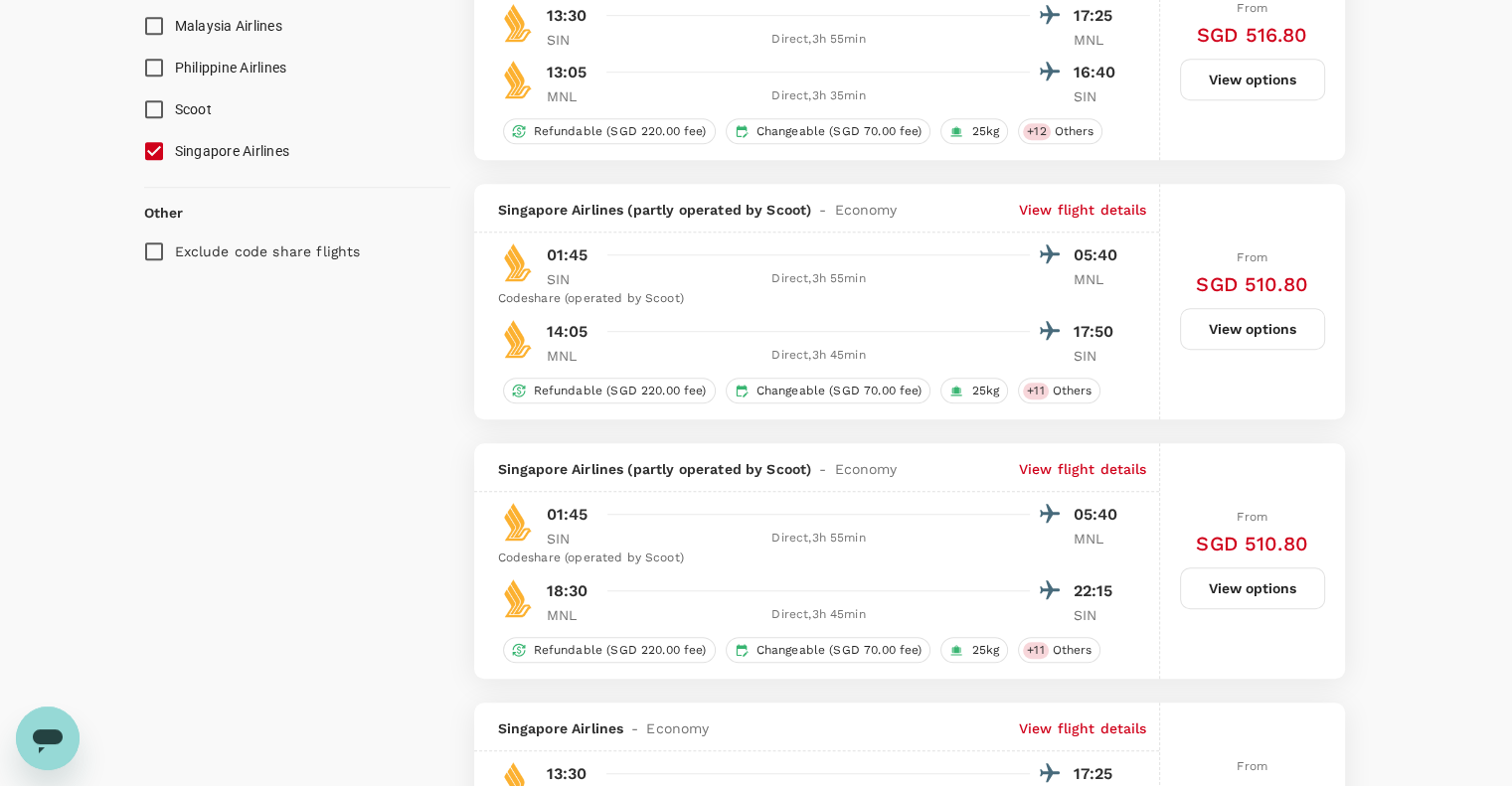 click on "Exclude code share flights" at bounding box center (154, 251) 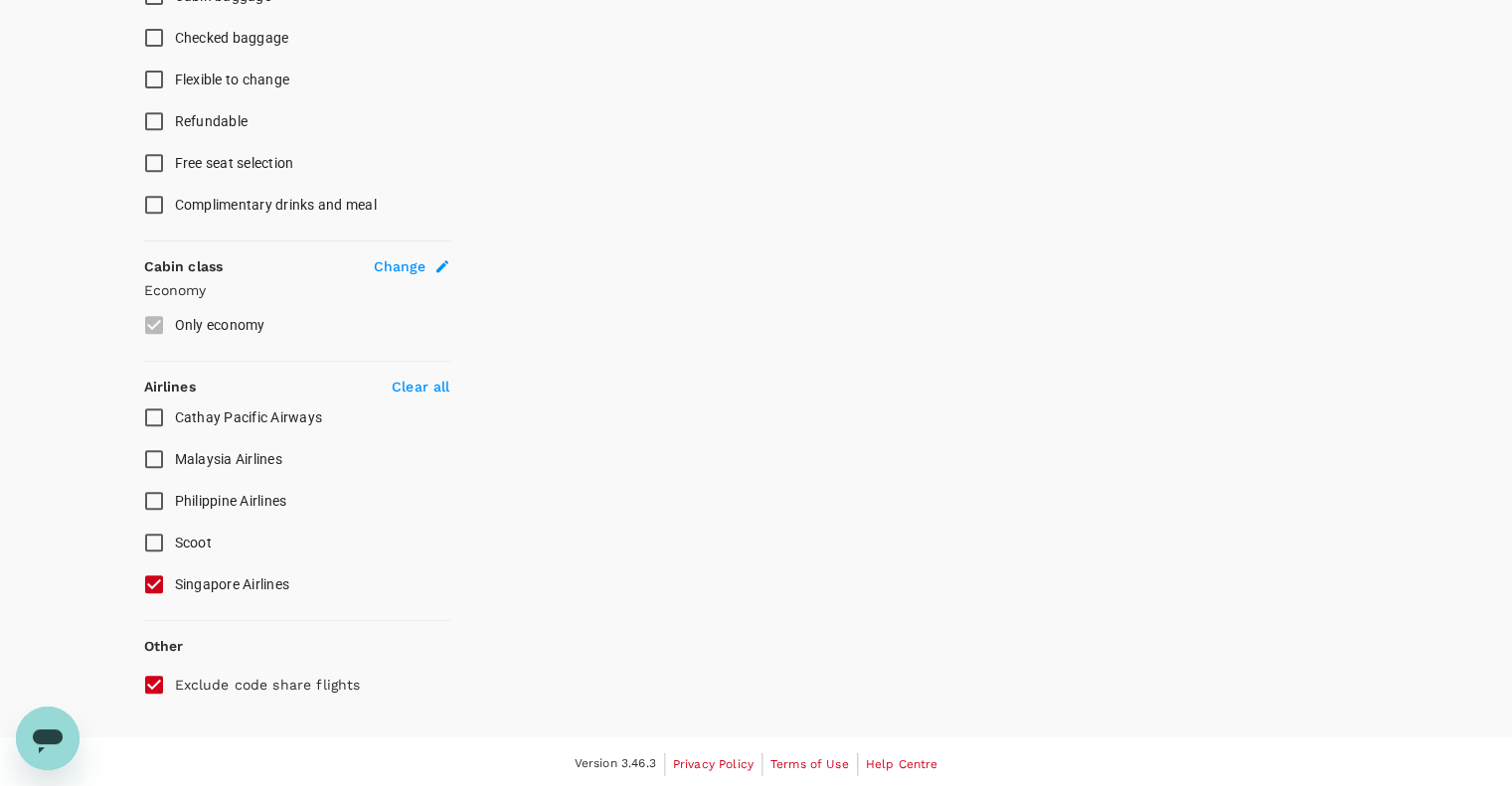 scroll, scrollTop: 0, scrollLeft: 0, axis: both 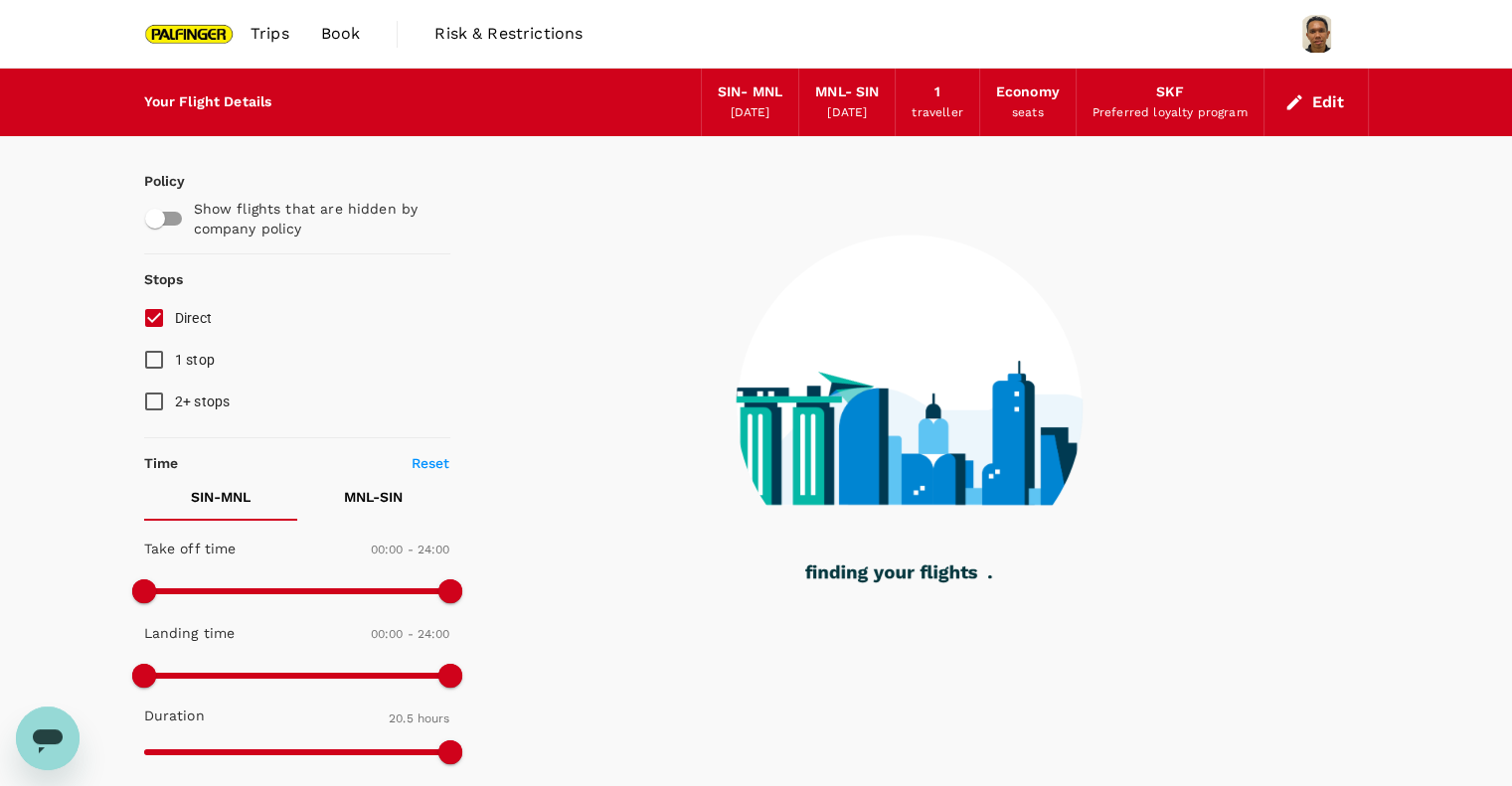 type on "1205" 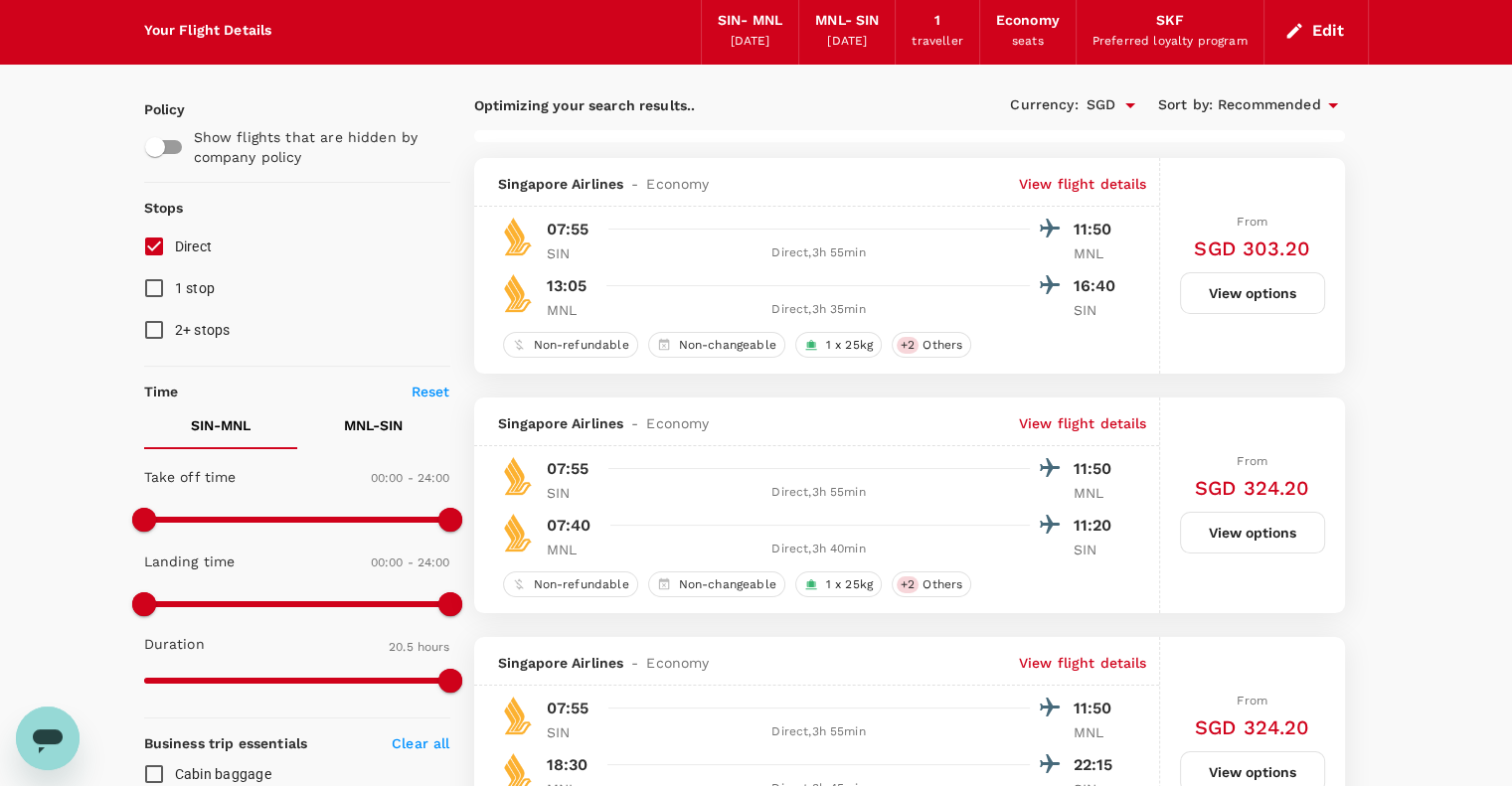 scroll, scrollTop: 75, scrollLeft: 0, axis: vertical 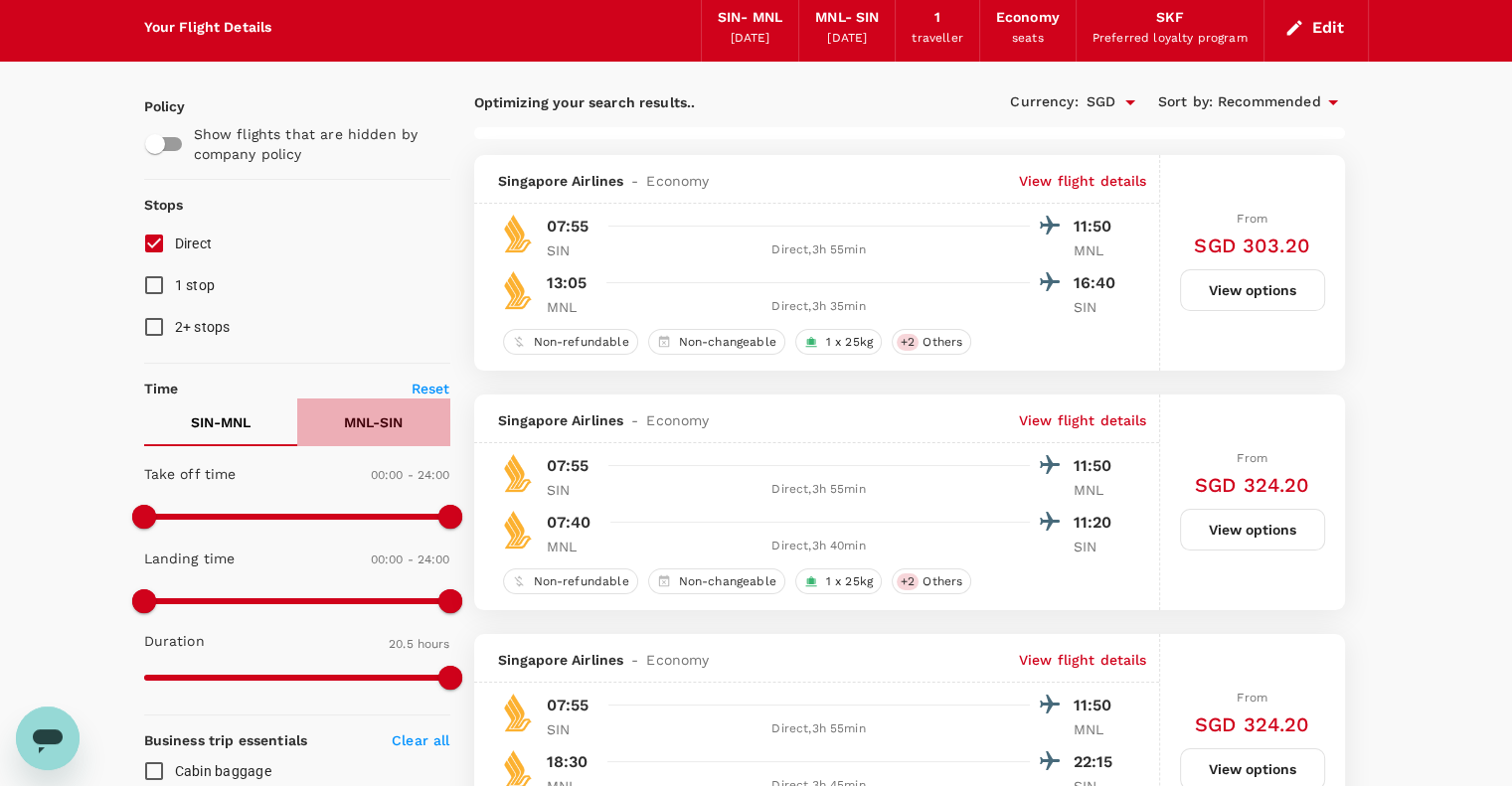 click on "MNL - SIN" at bounding box center (373, 422) 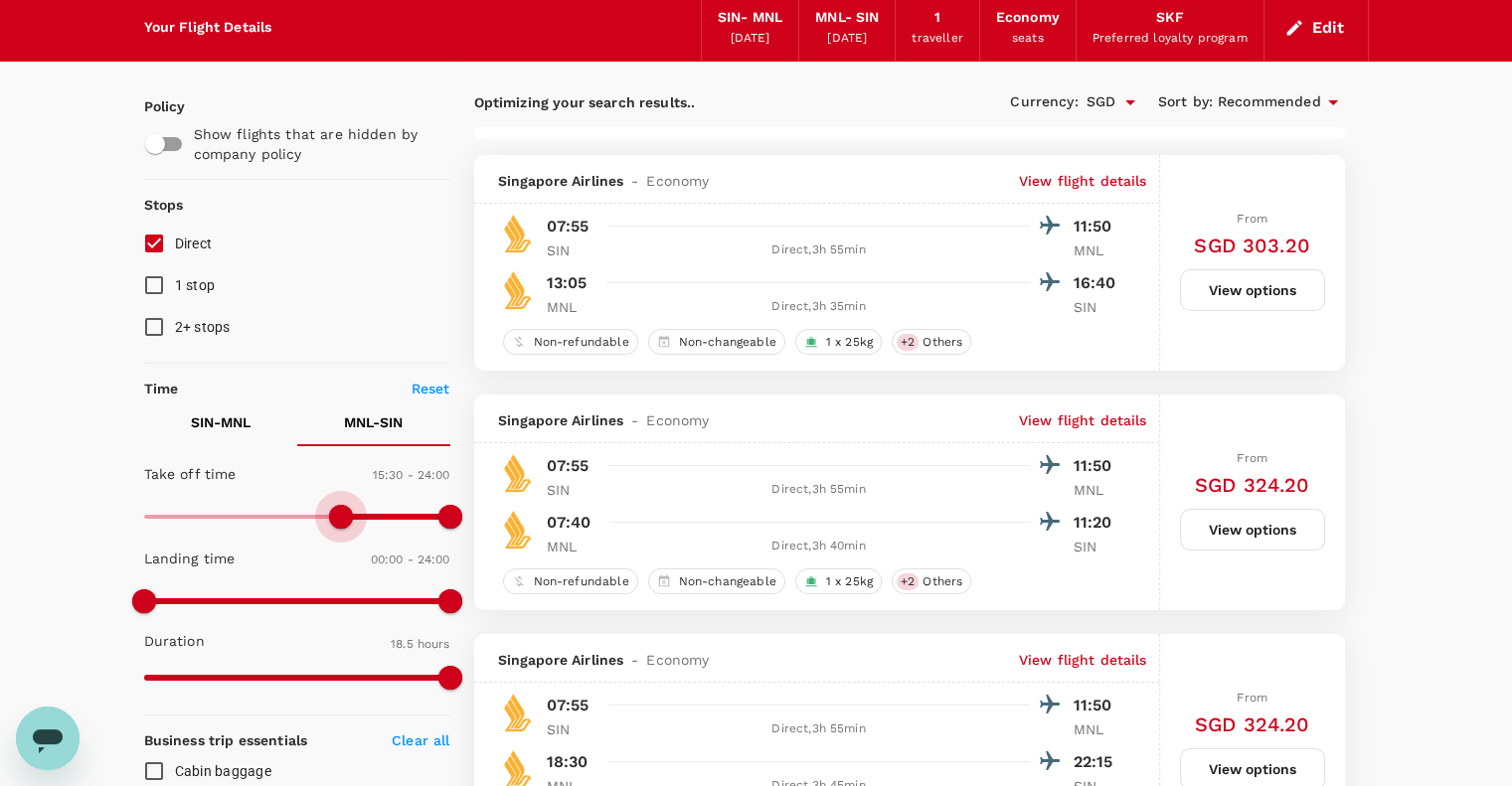 type on "900" 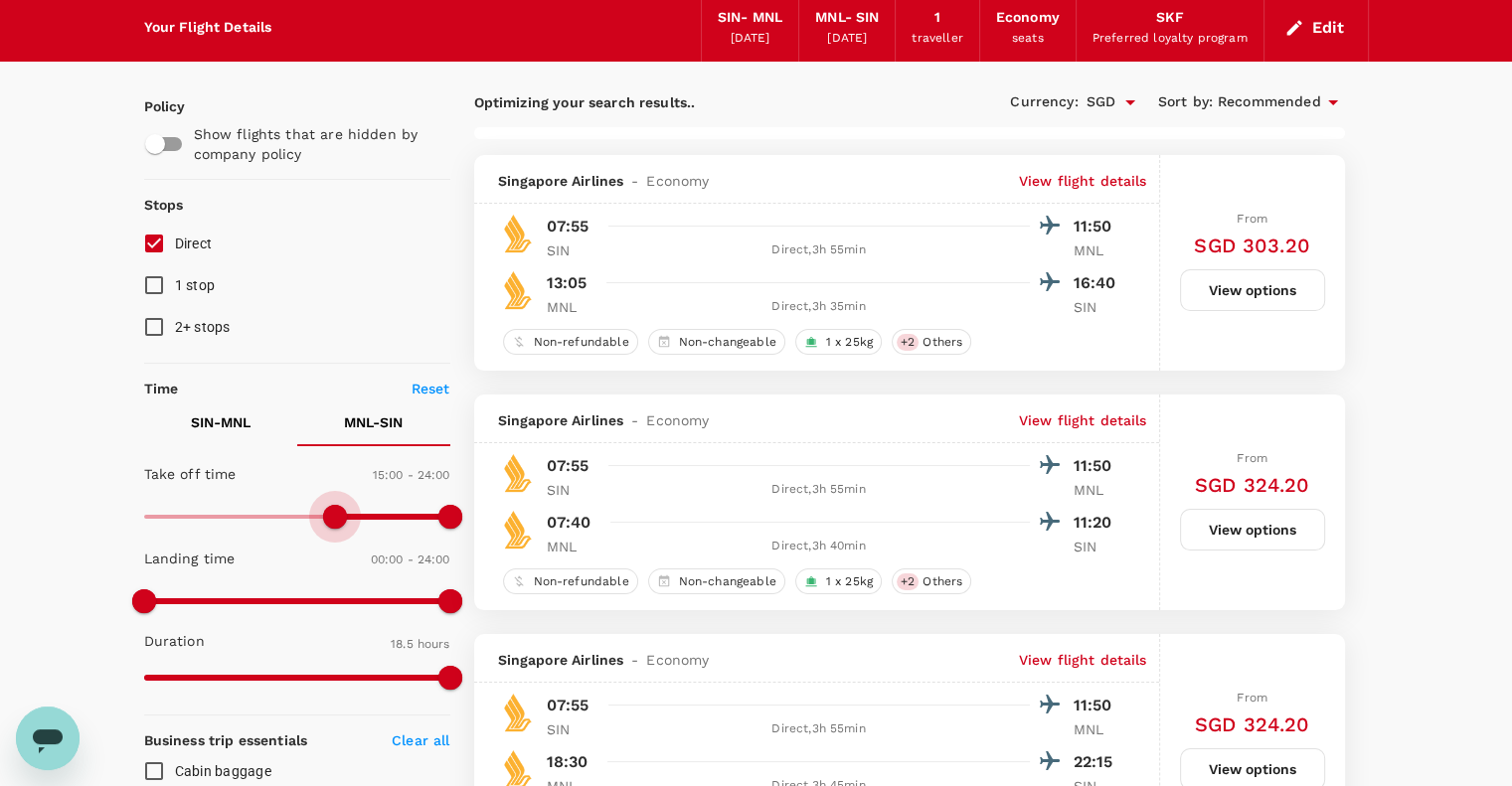 drag, startPoint x: 146, startPoint y: 518, endPoint x: 333, endPoint y: 524, distance: 187.09623 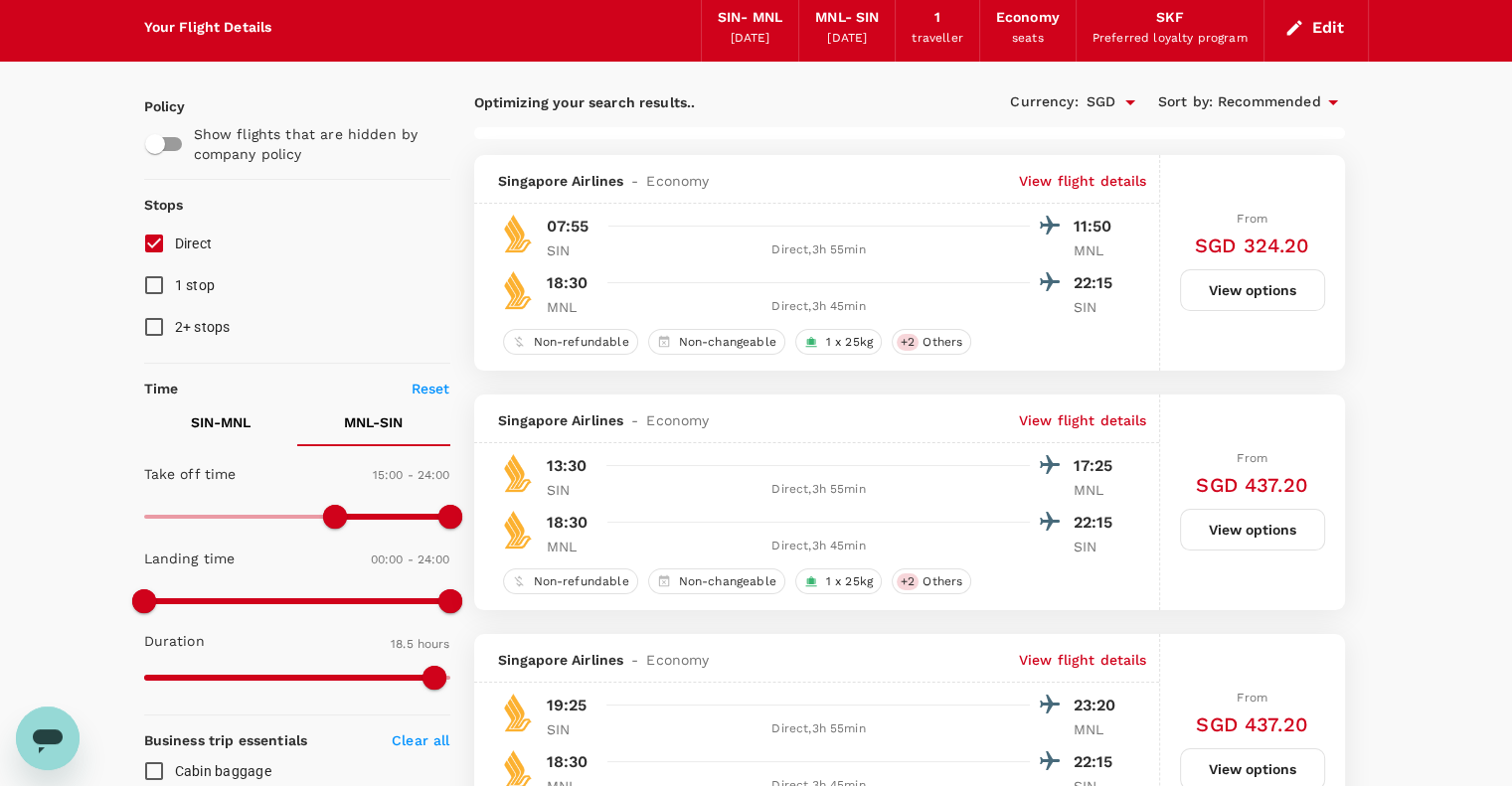 checkbox on "false" 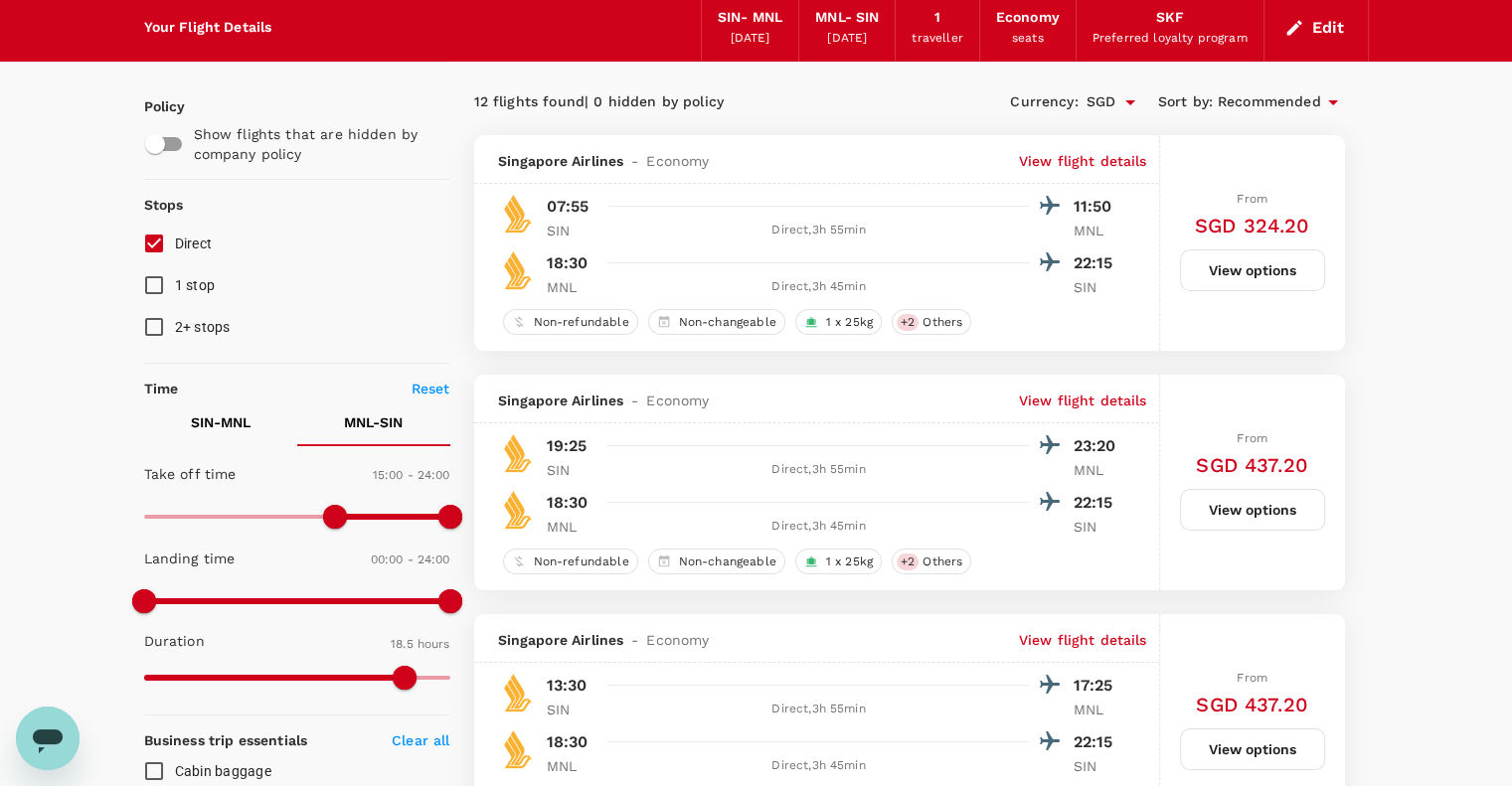 scroll, scrollTop: 0, scrollLeft: 0, axis: both 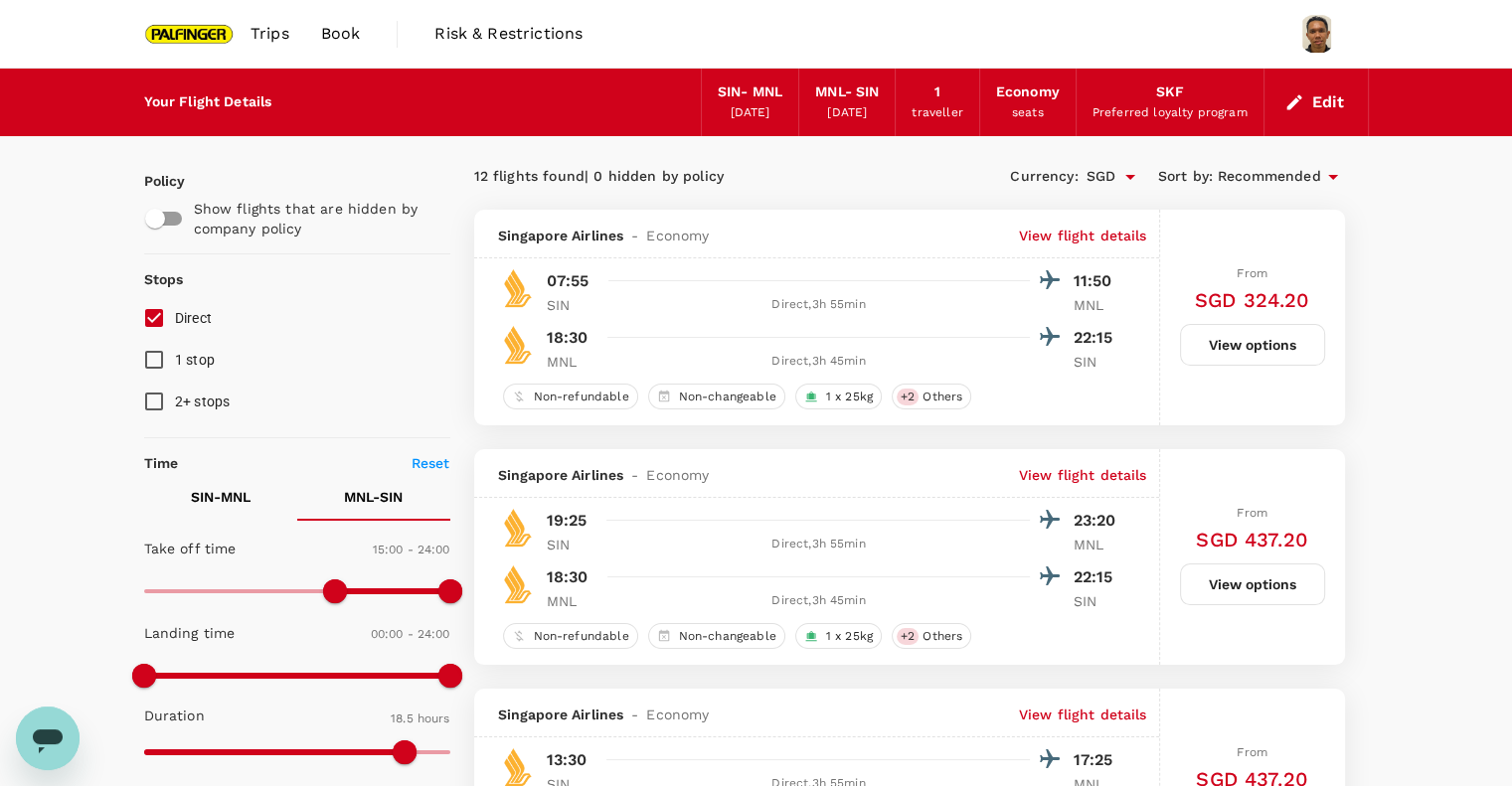 click on "Book" at bounding box center [341, 34] 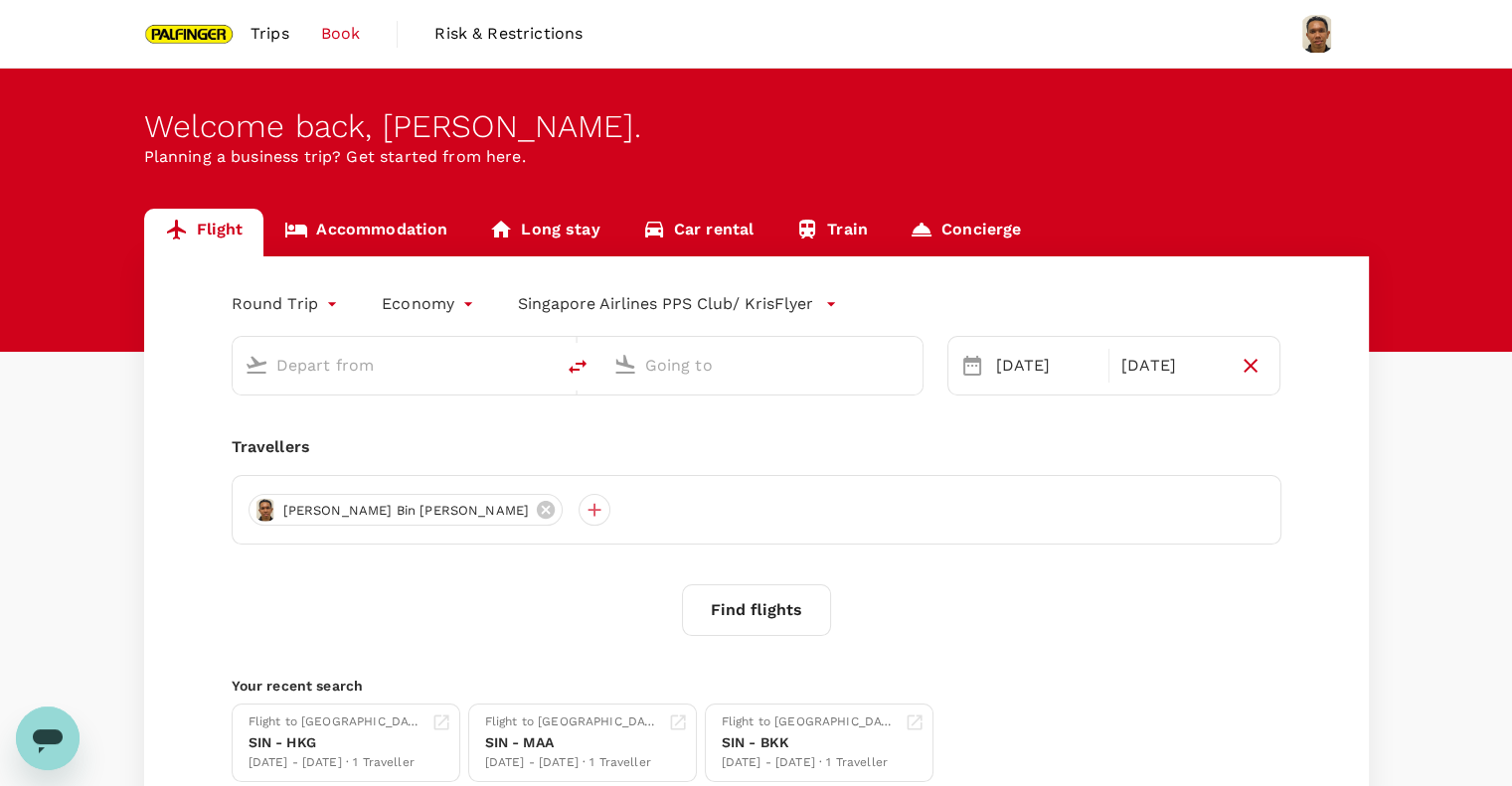 type on "Singapore Changi (SIN)" 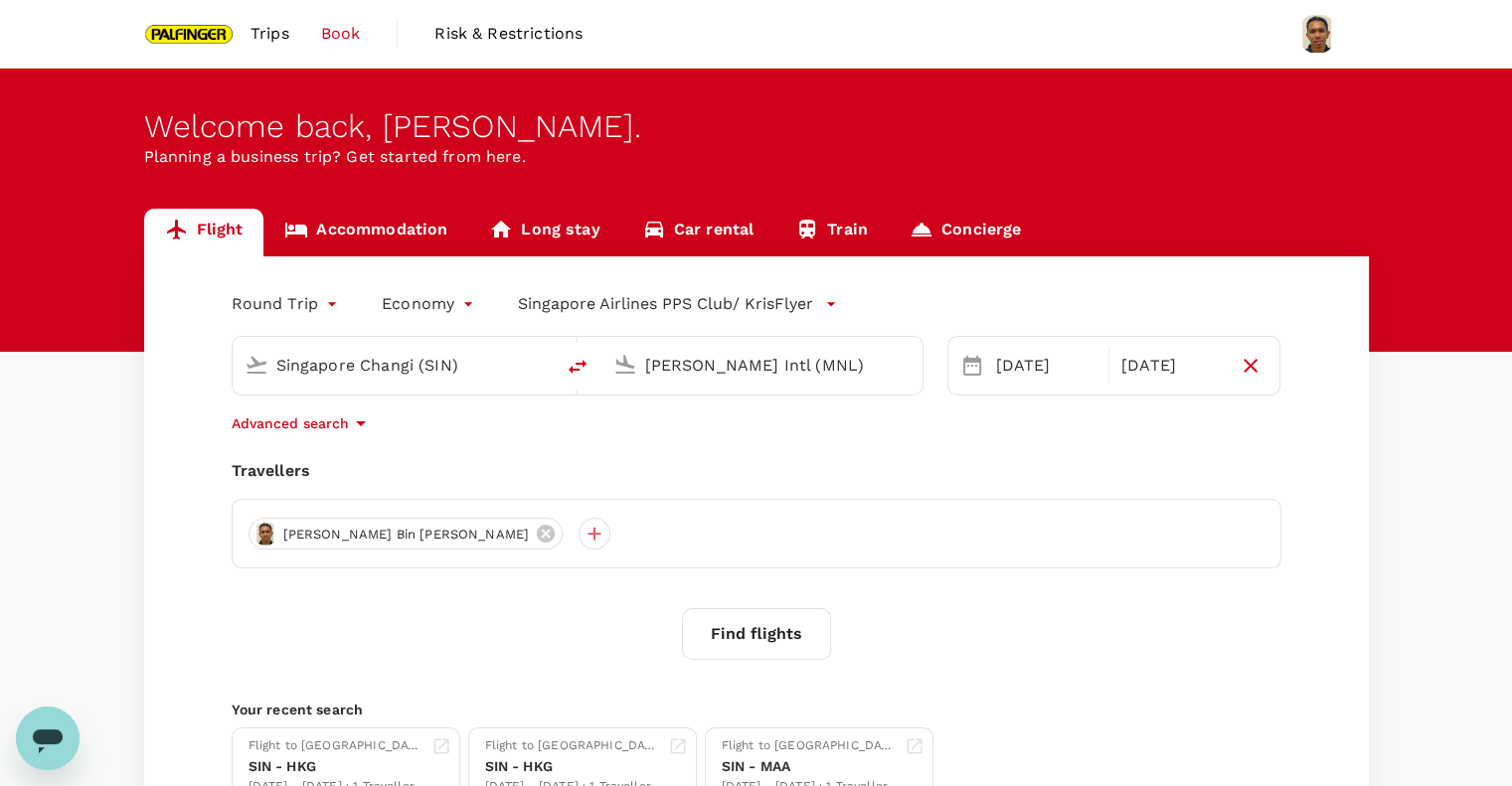 type 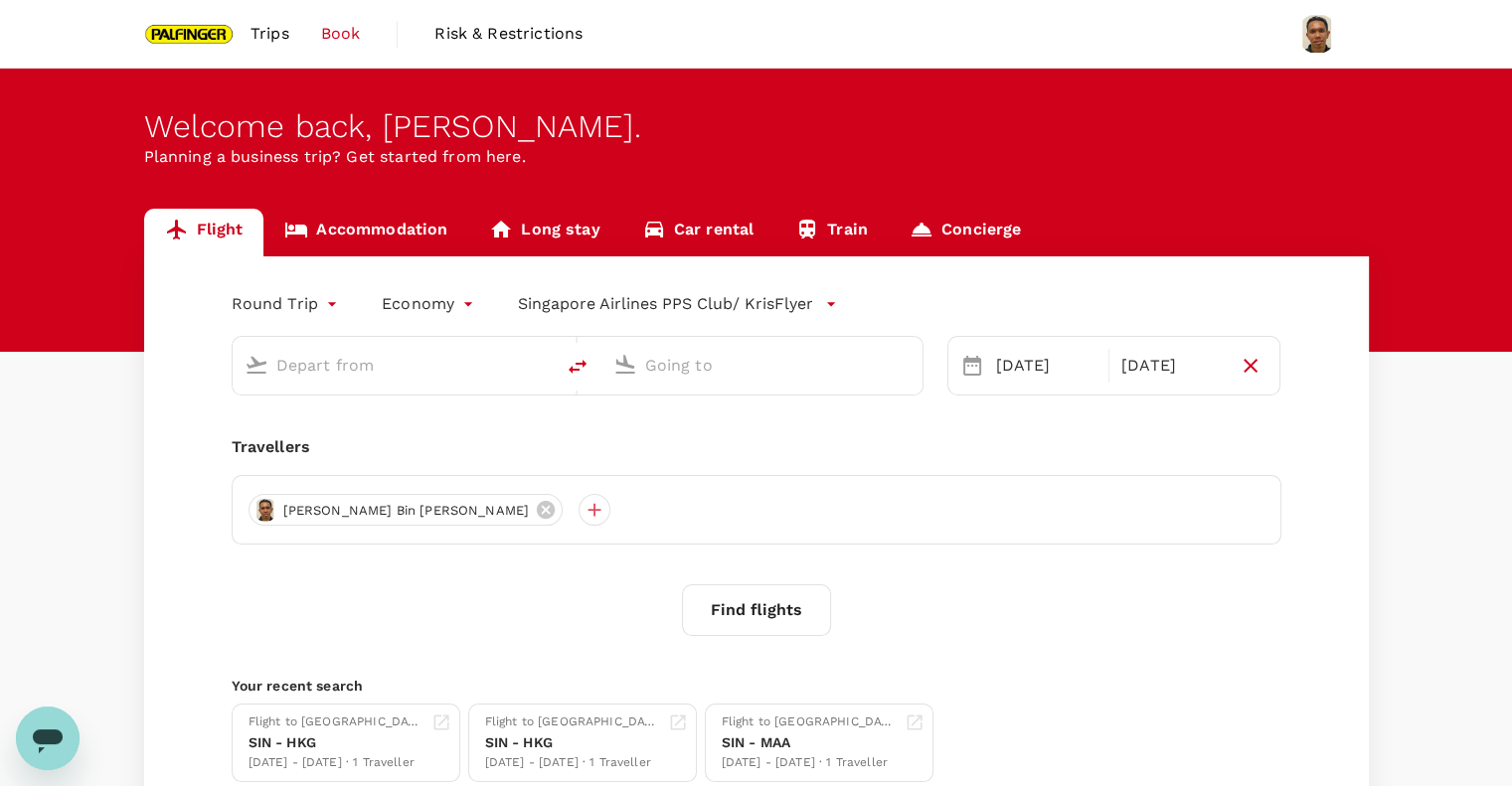 type on "Singapore Changi (SIN)" 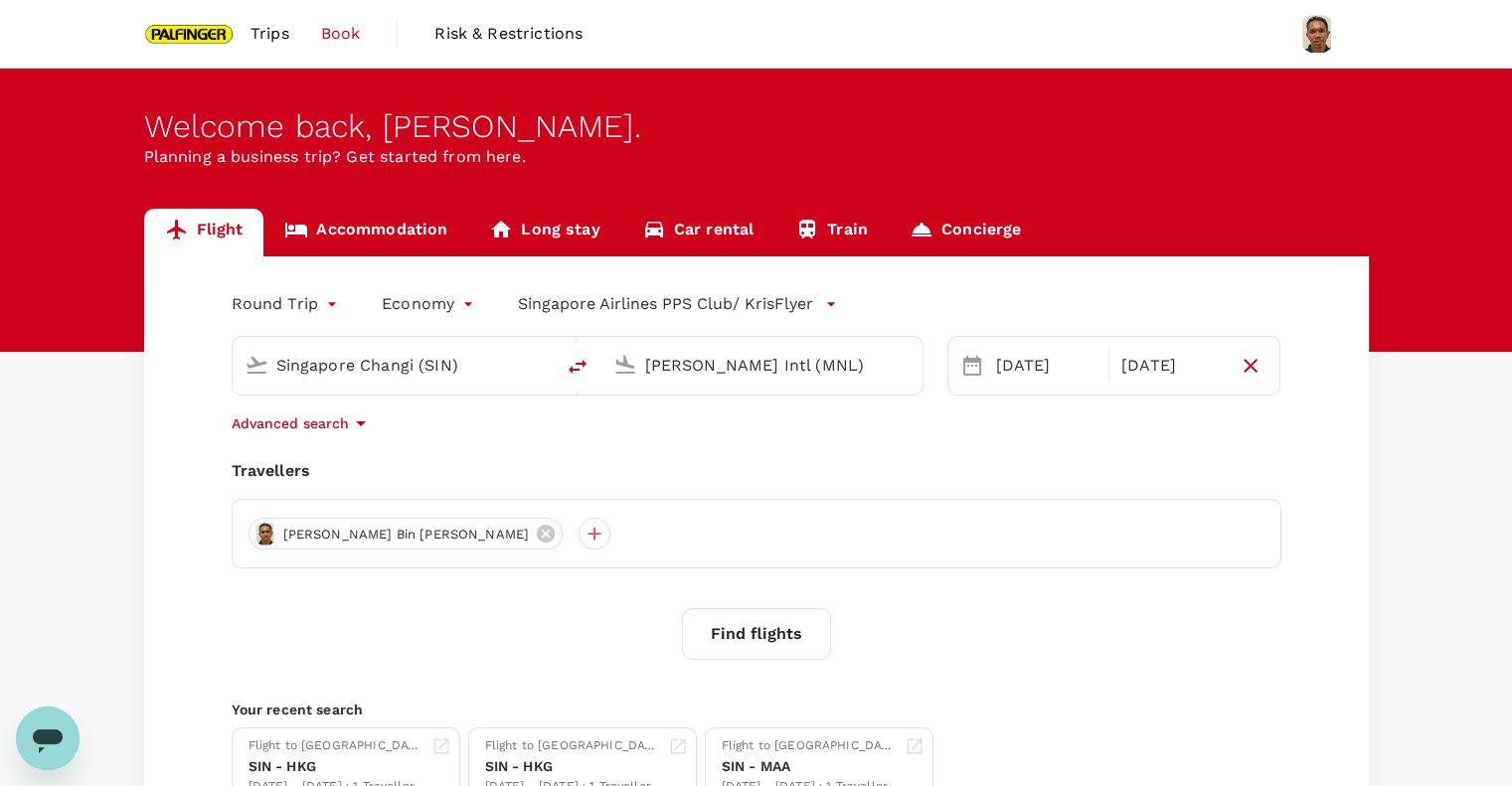 click on "Accommodation" at bounding box center (366, 233) 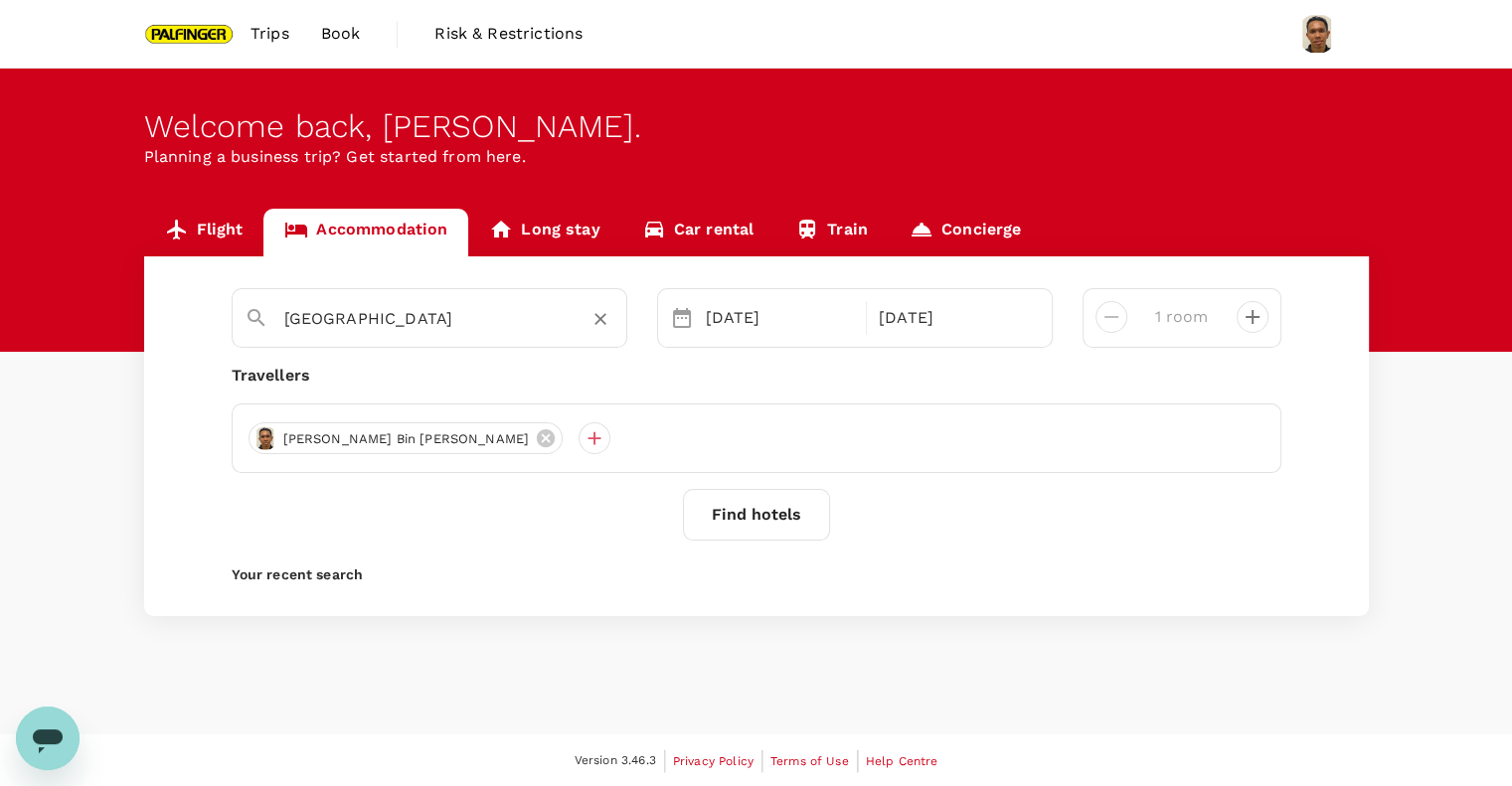 click on "[GEOGRAPHIC_DATA]" at bounding box center (421, 318) 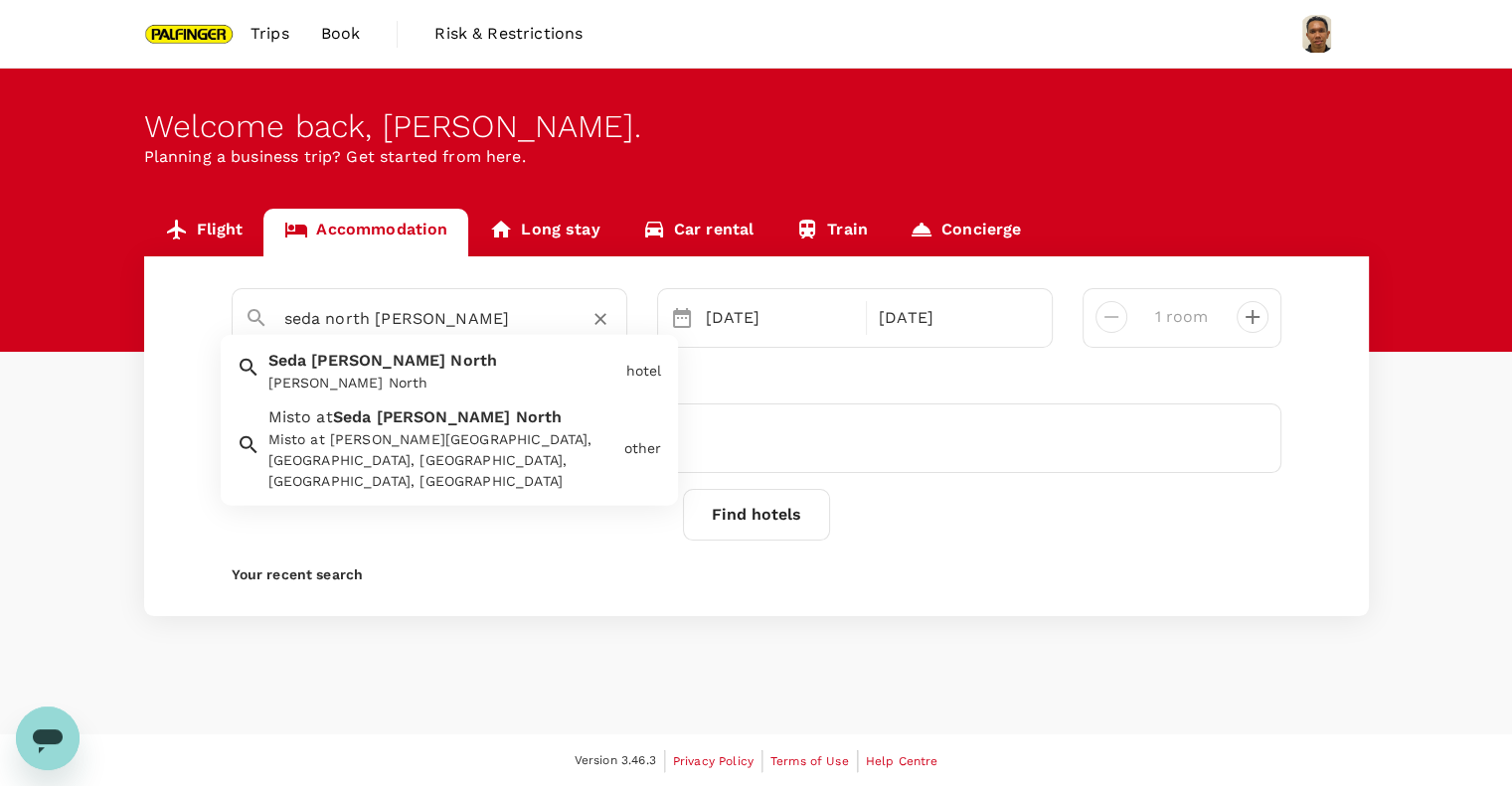 click on "[PERSON_NAME]   North [PERSON_NAME] North" at bounding box center [439, 367] 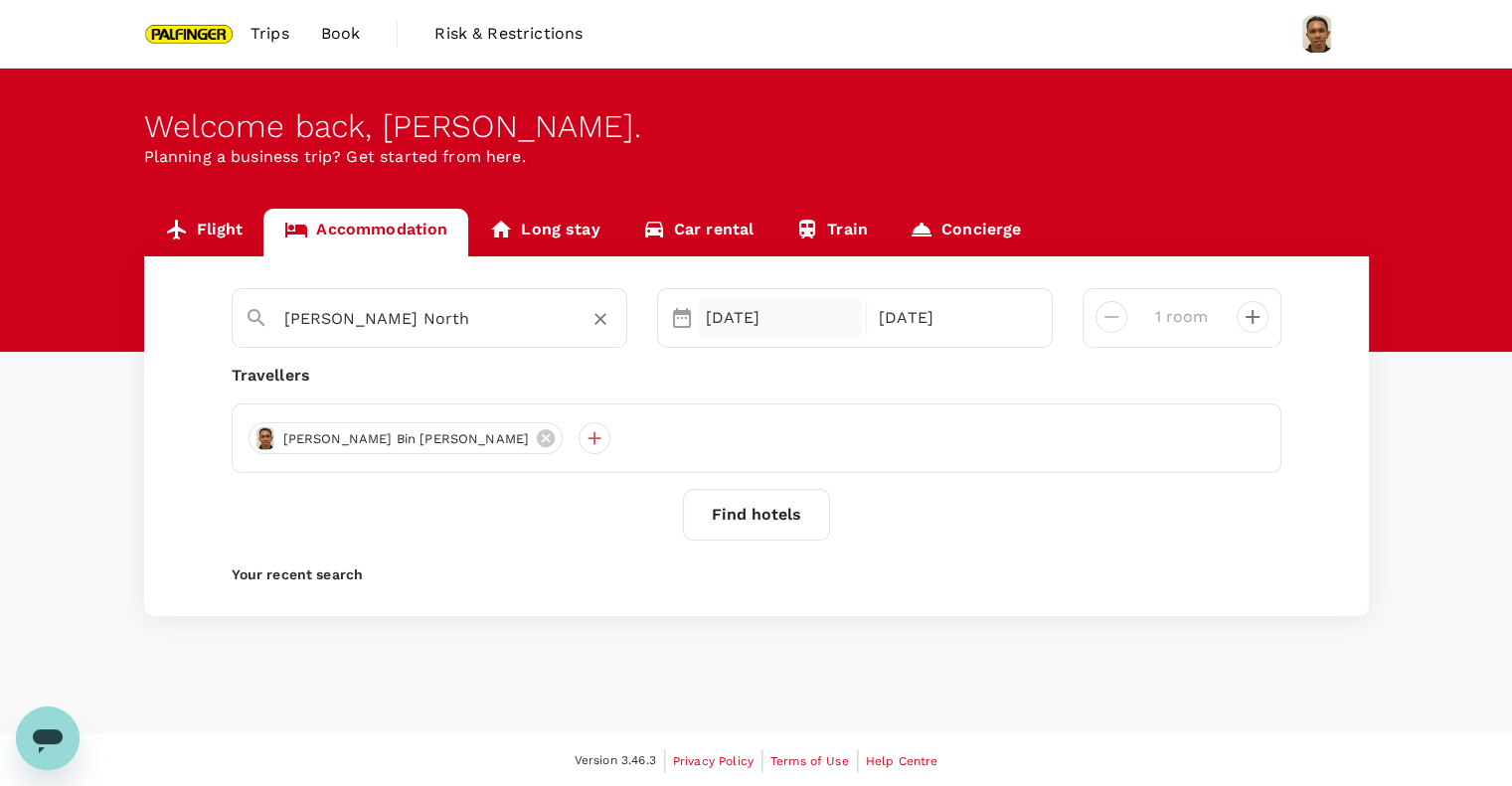 type on "[PERSON_NAME] North" 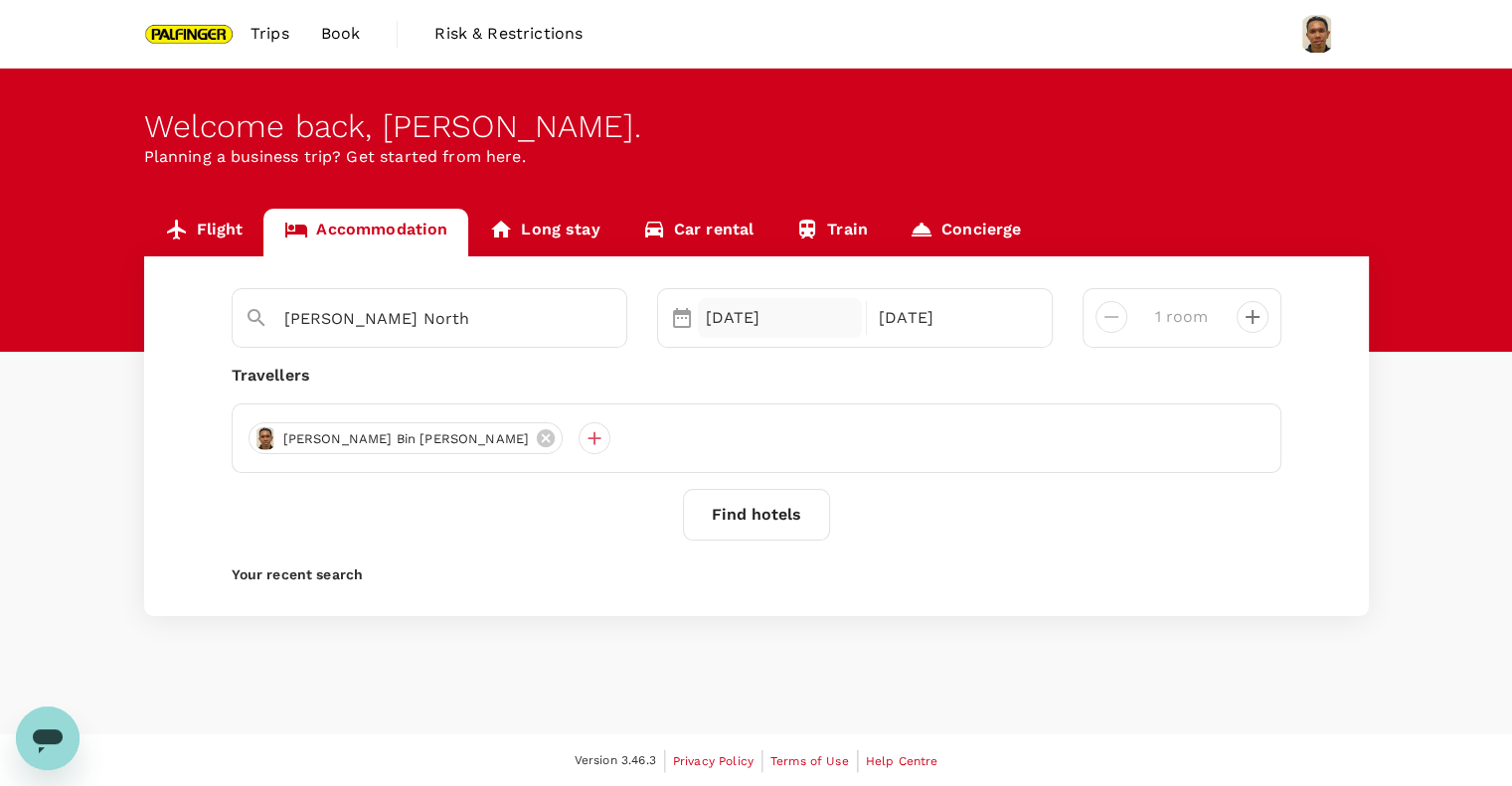 click on "[DATE]" at bounding box center [780, 318] 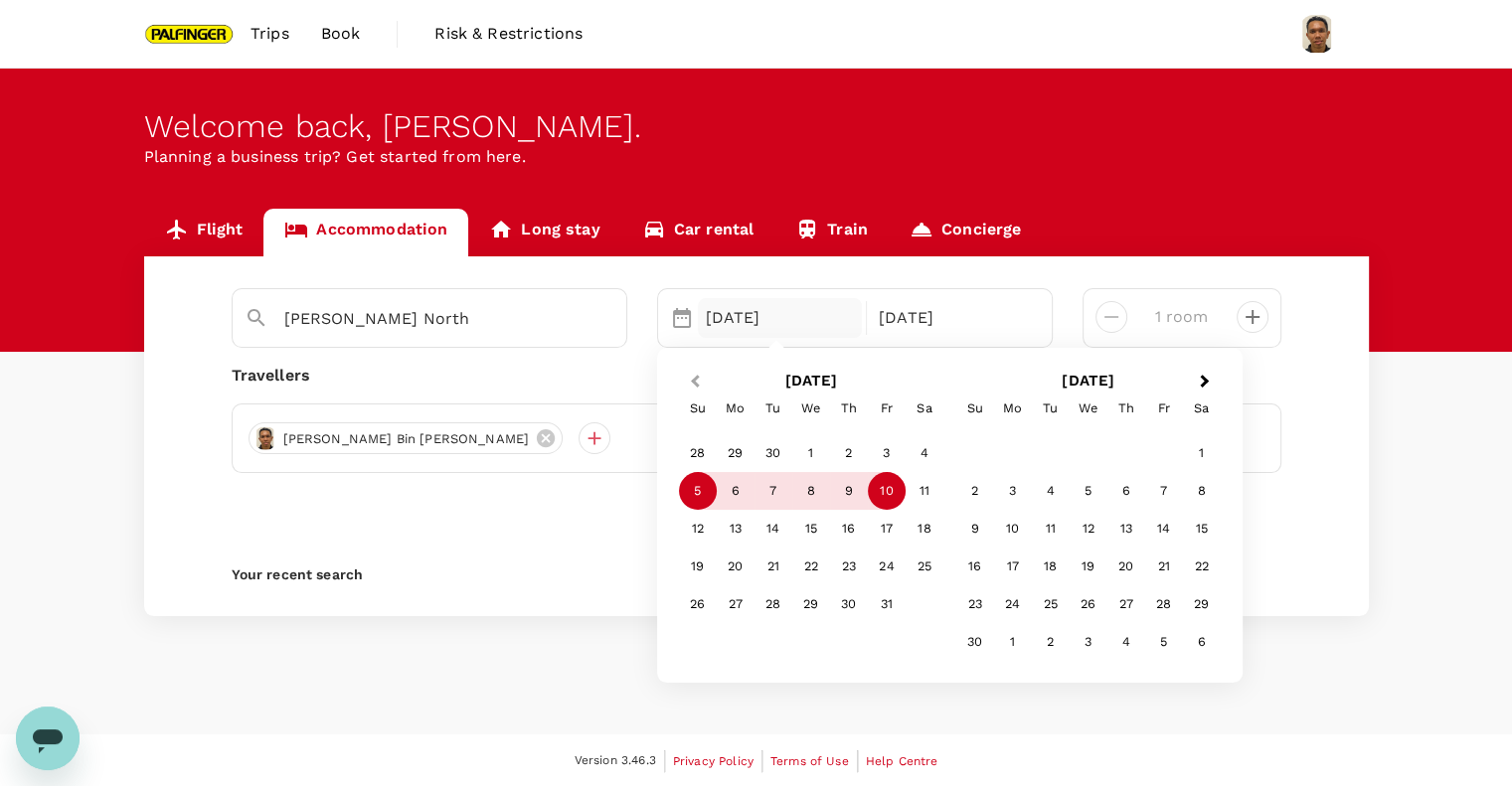 click on "Previous Month" at bounding box center (693, 383) 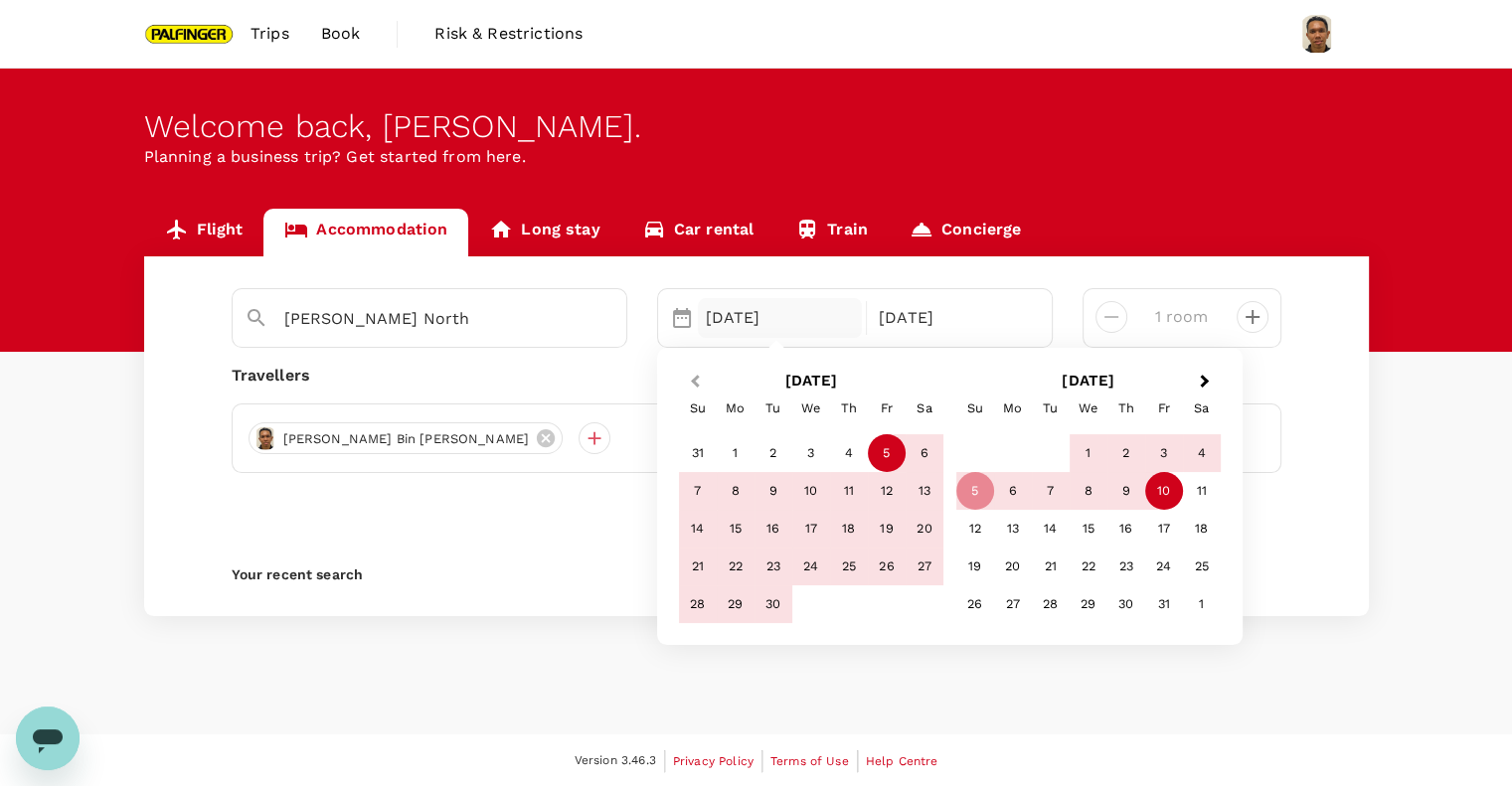 click on "Previous Month" at bounding box center [693, 383] 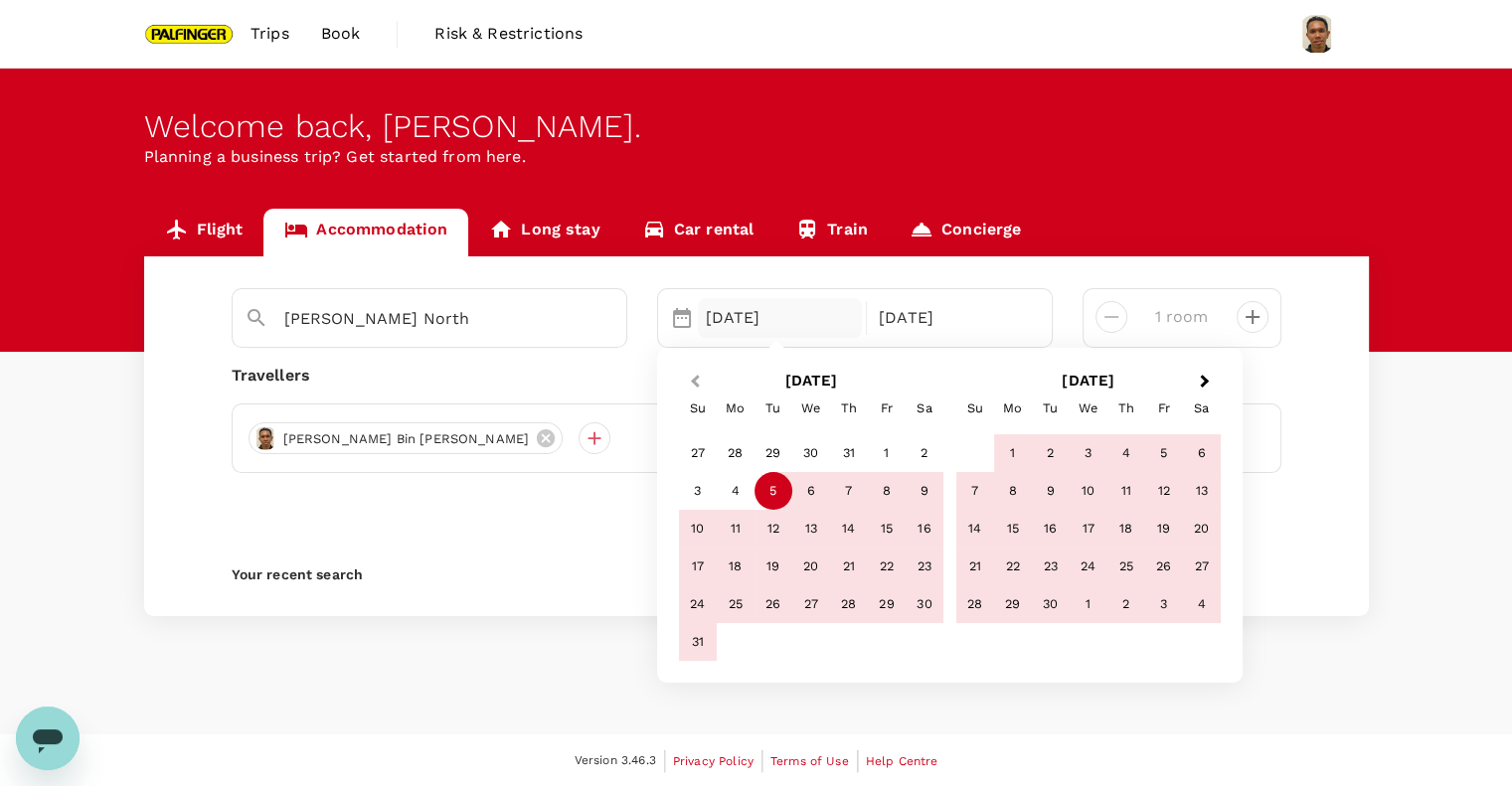 click on "Previous Month" at bounding box center (693, 383) 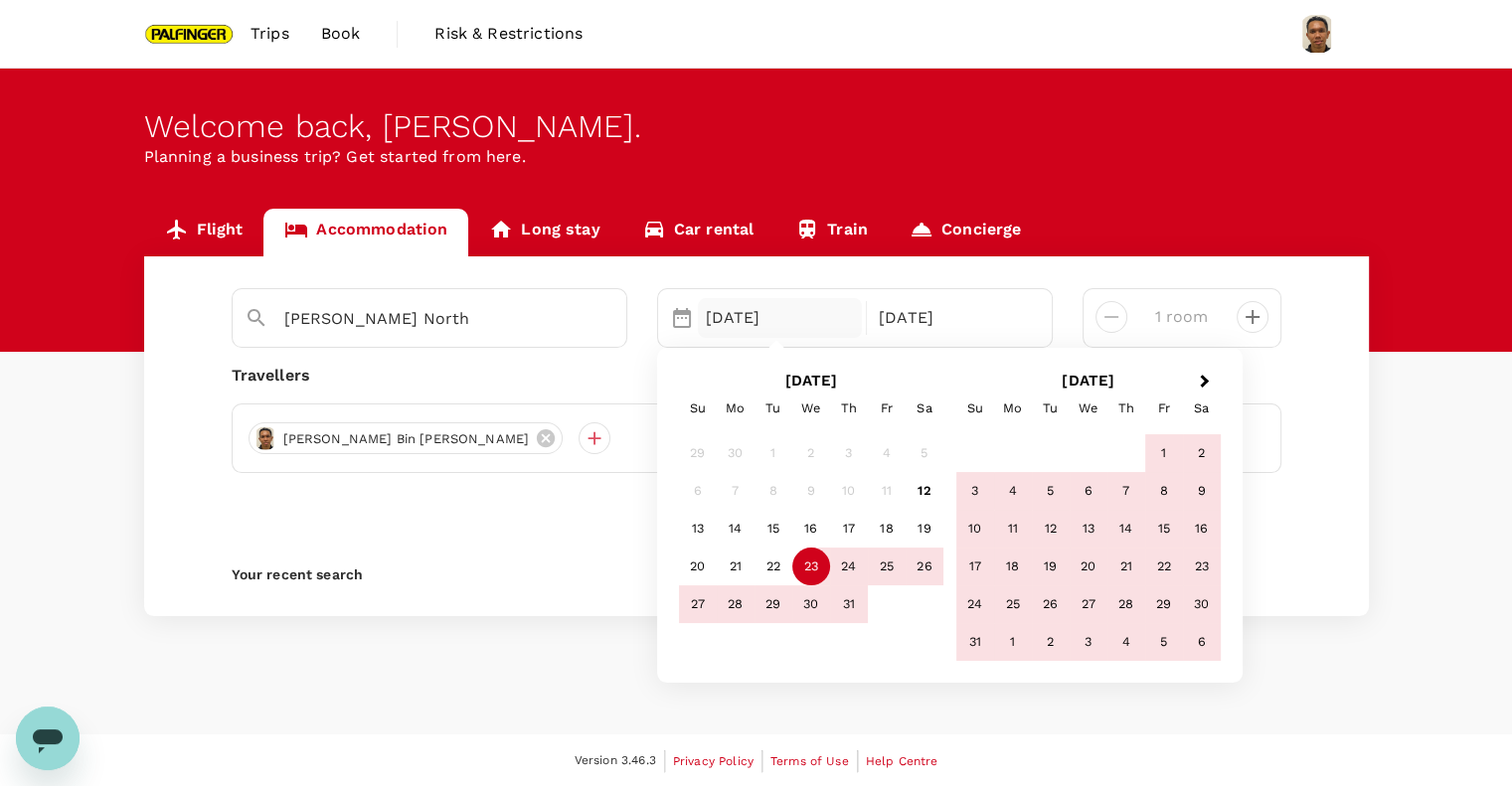 click on "23" at bounding box center [811, 566] 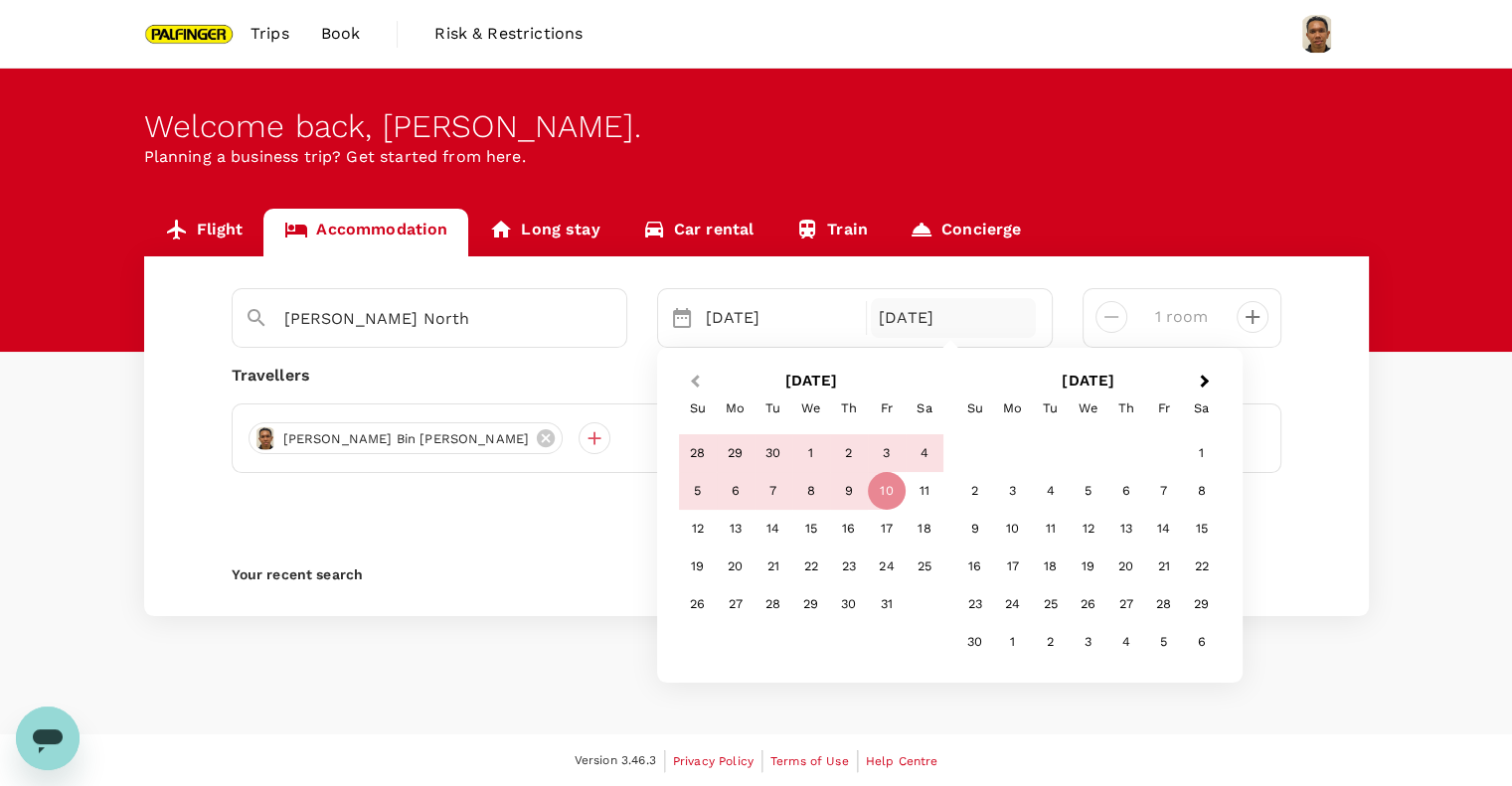 click on "Previous Month" at bounding box center [693, 383] 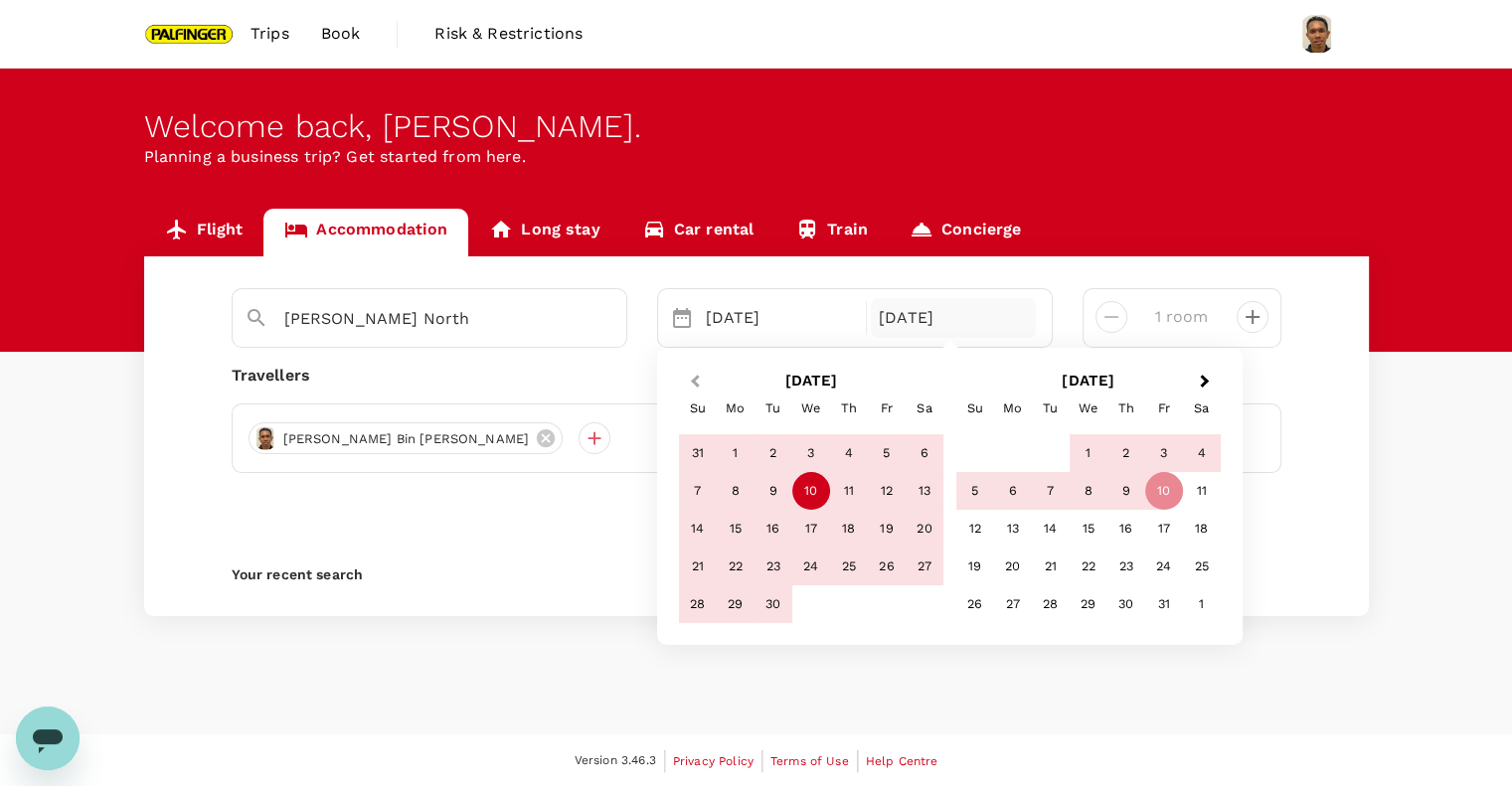 click on "Previous Month" at bounding box center (693, 383) 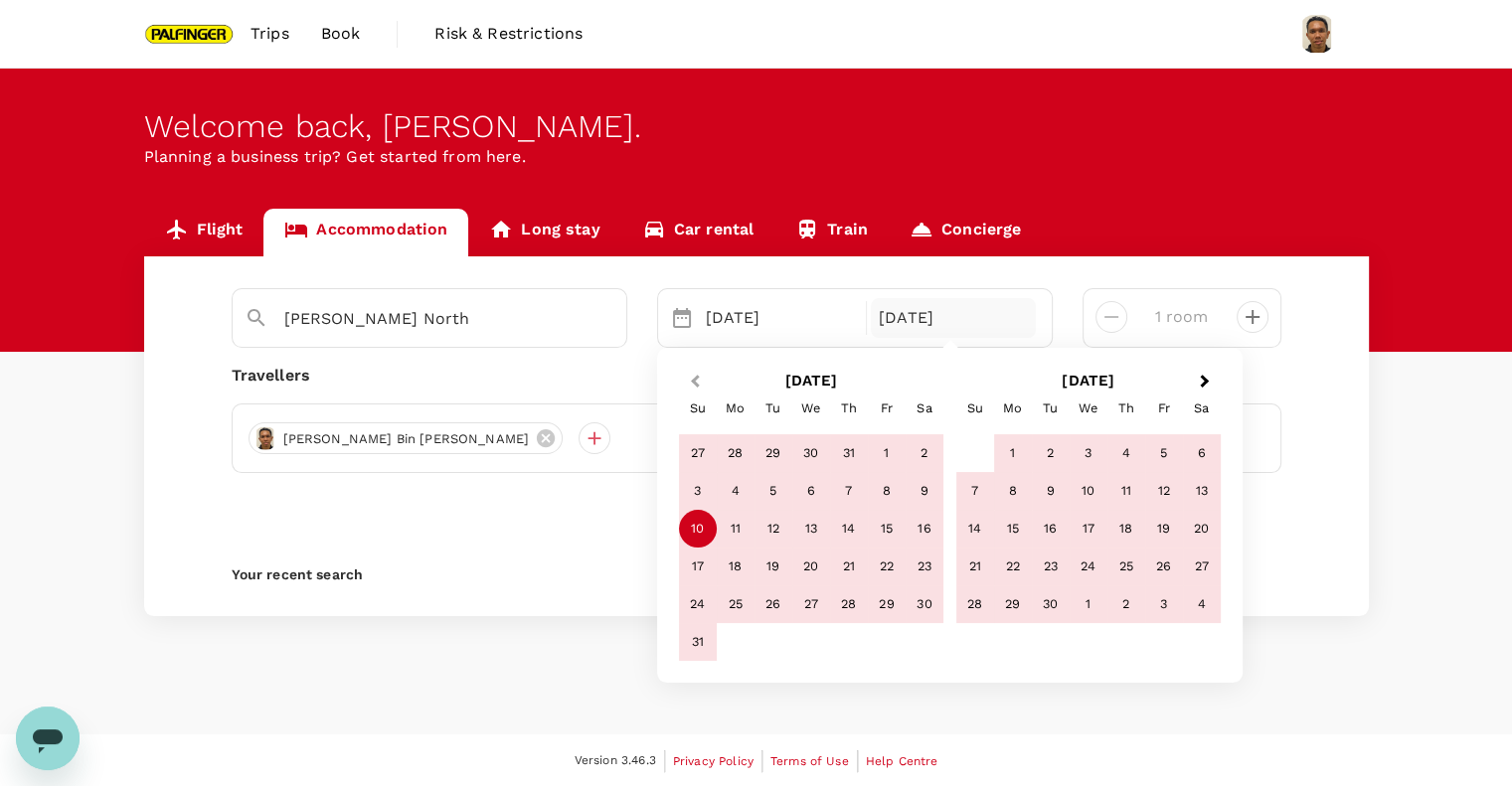 click on "Previous Month" at bounding box center (693, 383) 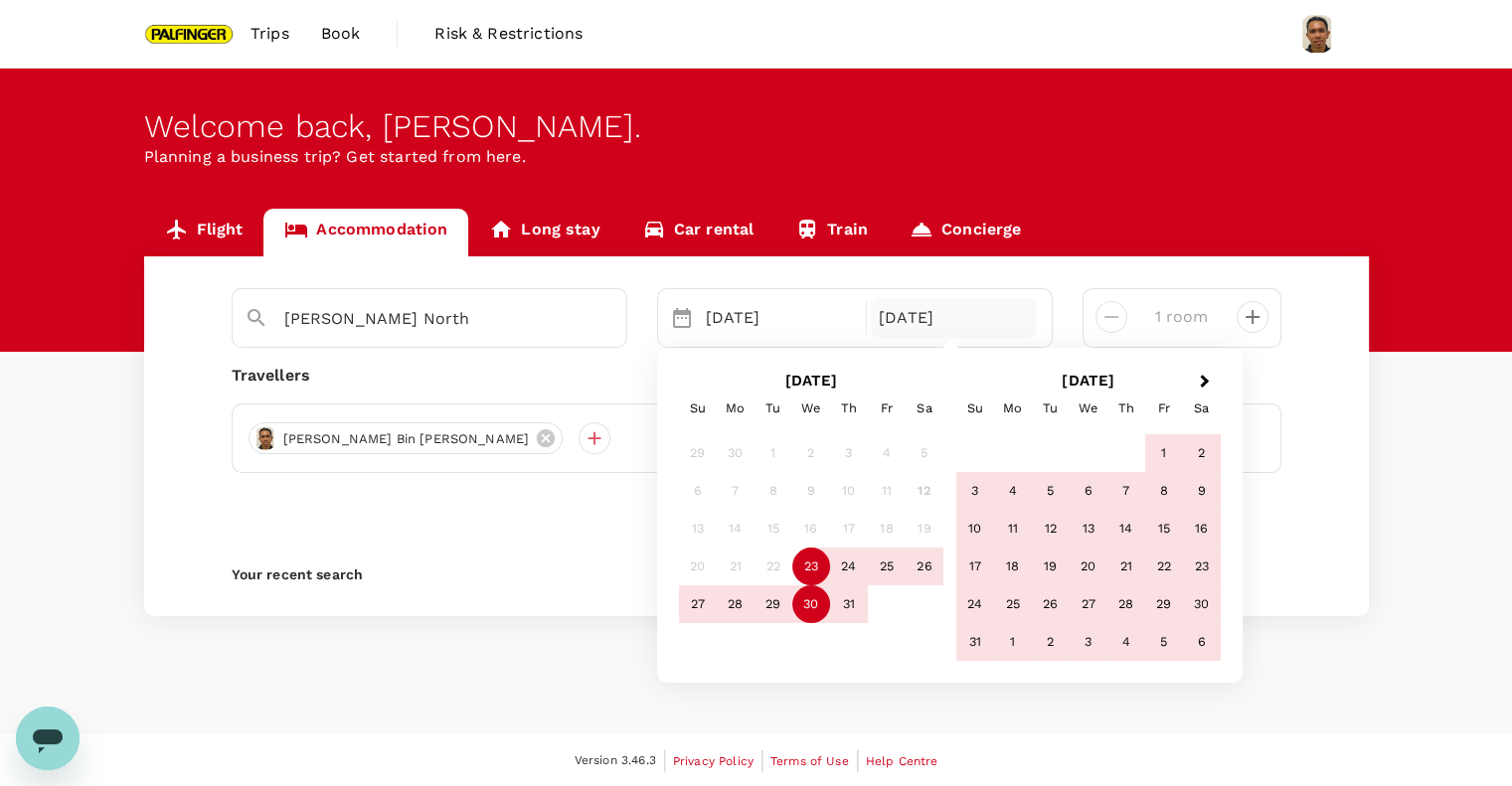 click on "30" at bounding box center [811, 604] 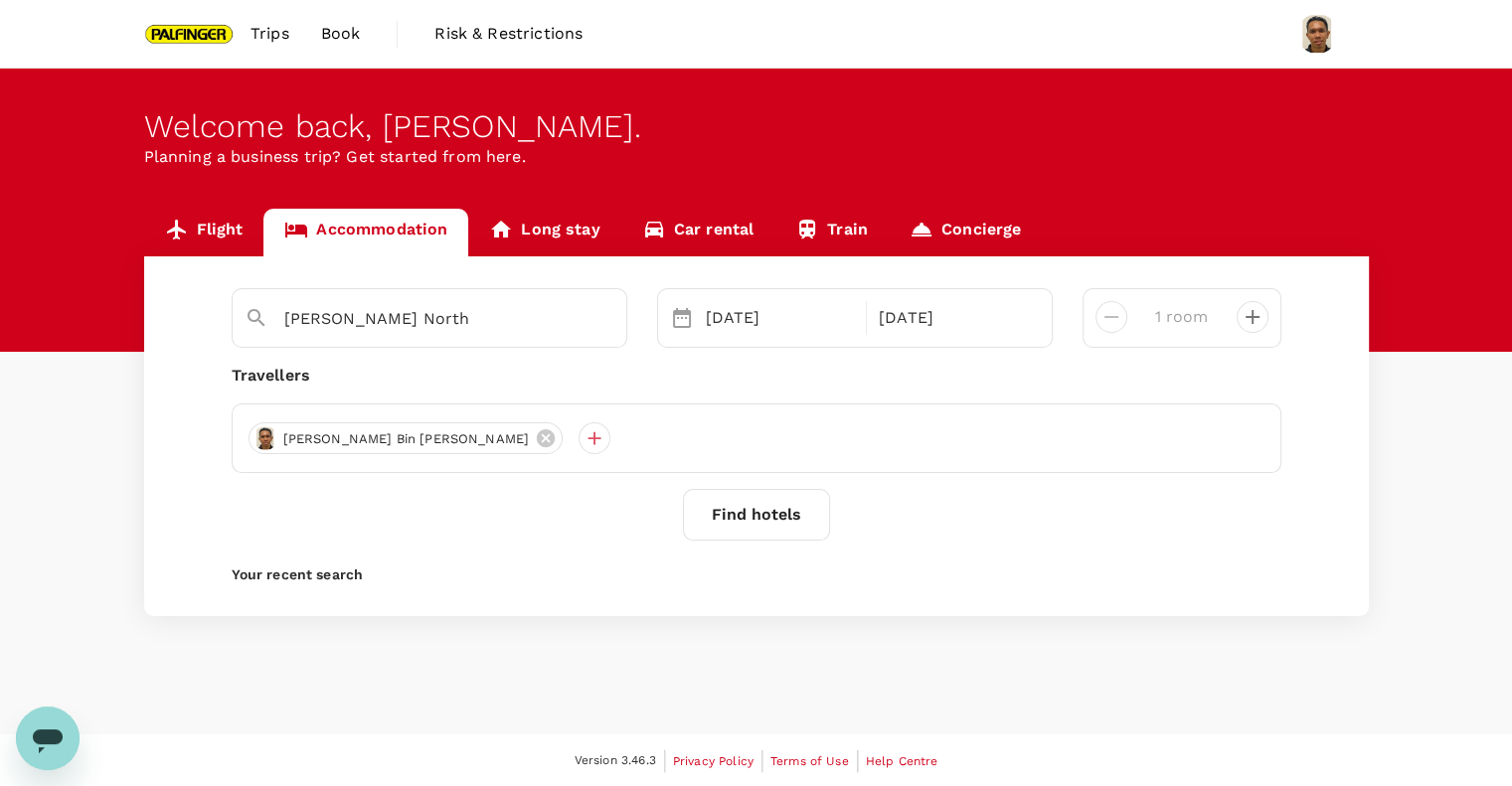 click on "[PERSON_NAME] North Selected date: [DATE] [DATE] Selected date: [DATE] [DATE] 1 room Travellers   [PERSON_NAME] Bin [PERSON_NAME] Find hotels Your recent search" at bounding box center (756, 436) 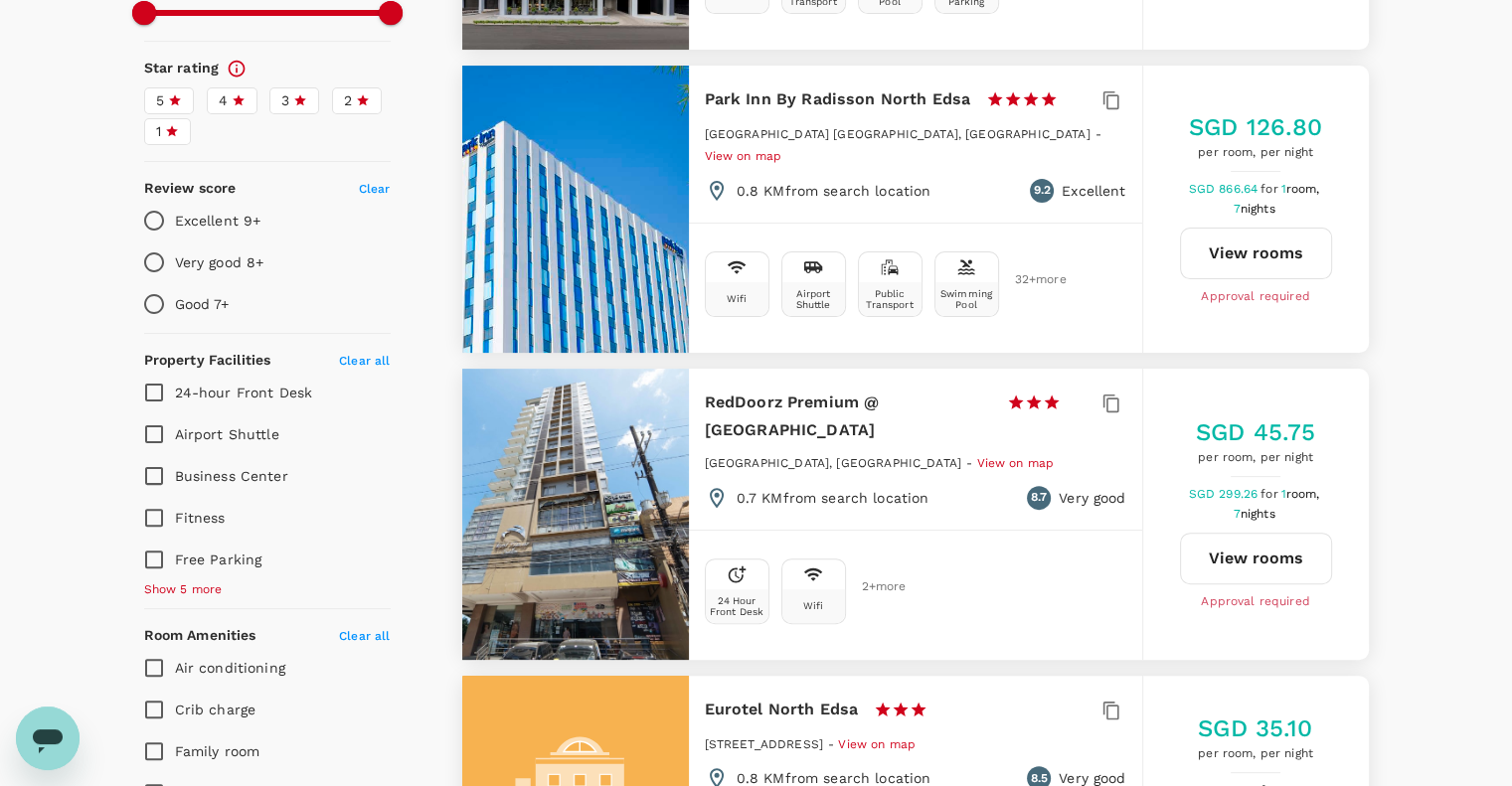 scroll, scrollTop: 0, scrollLeft: 0, axis: both 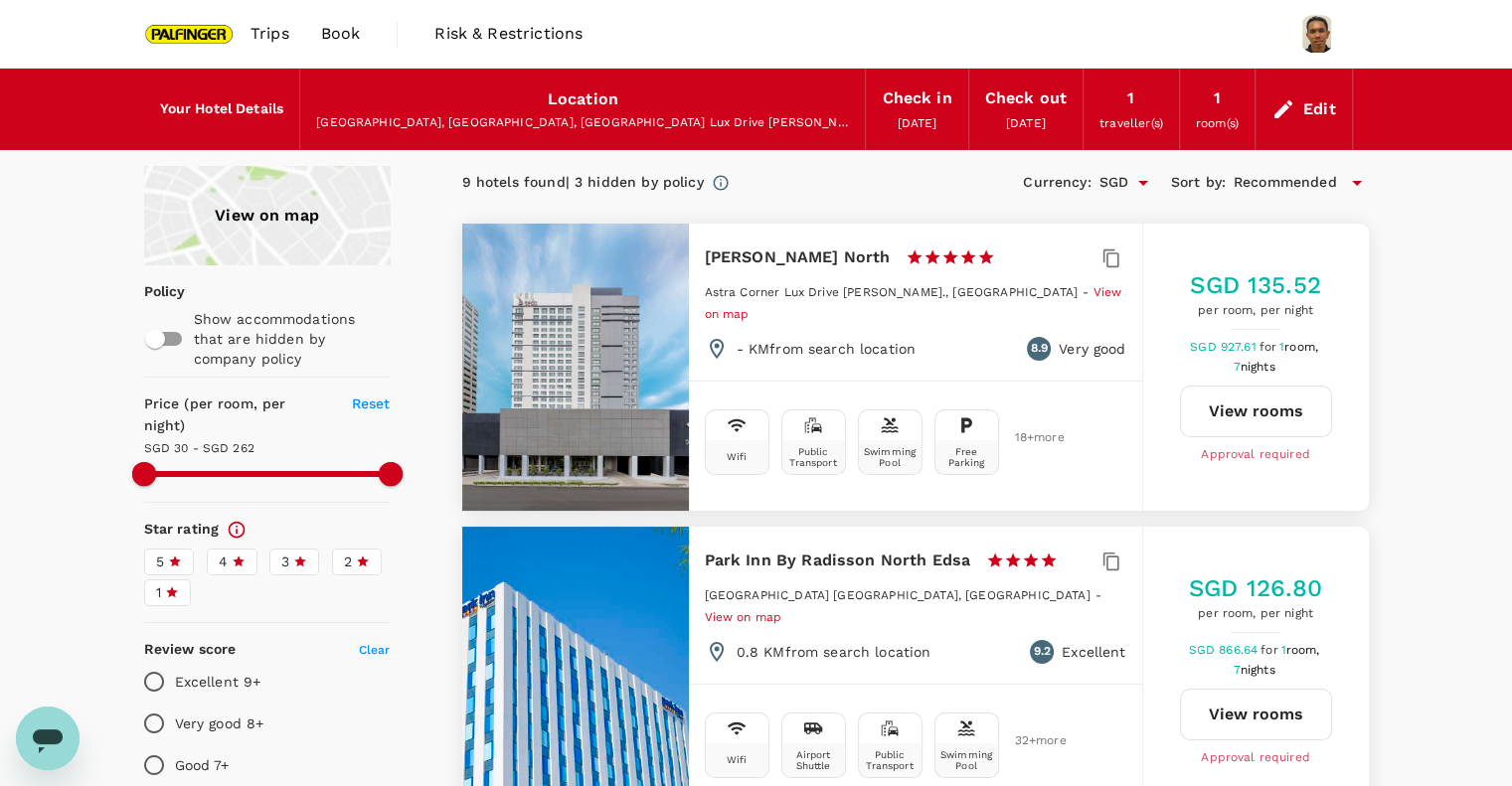 type on "261.24" 